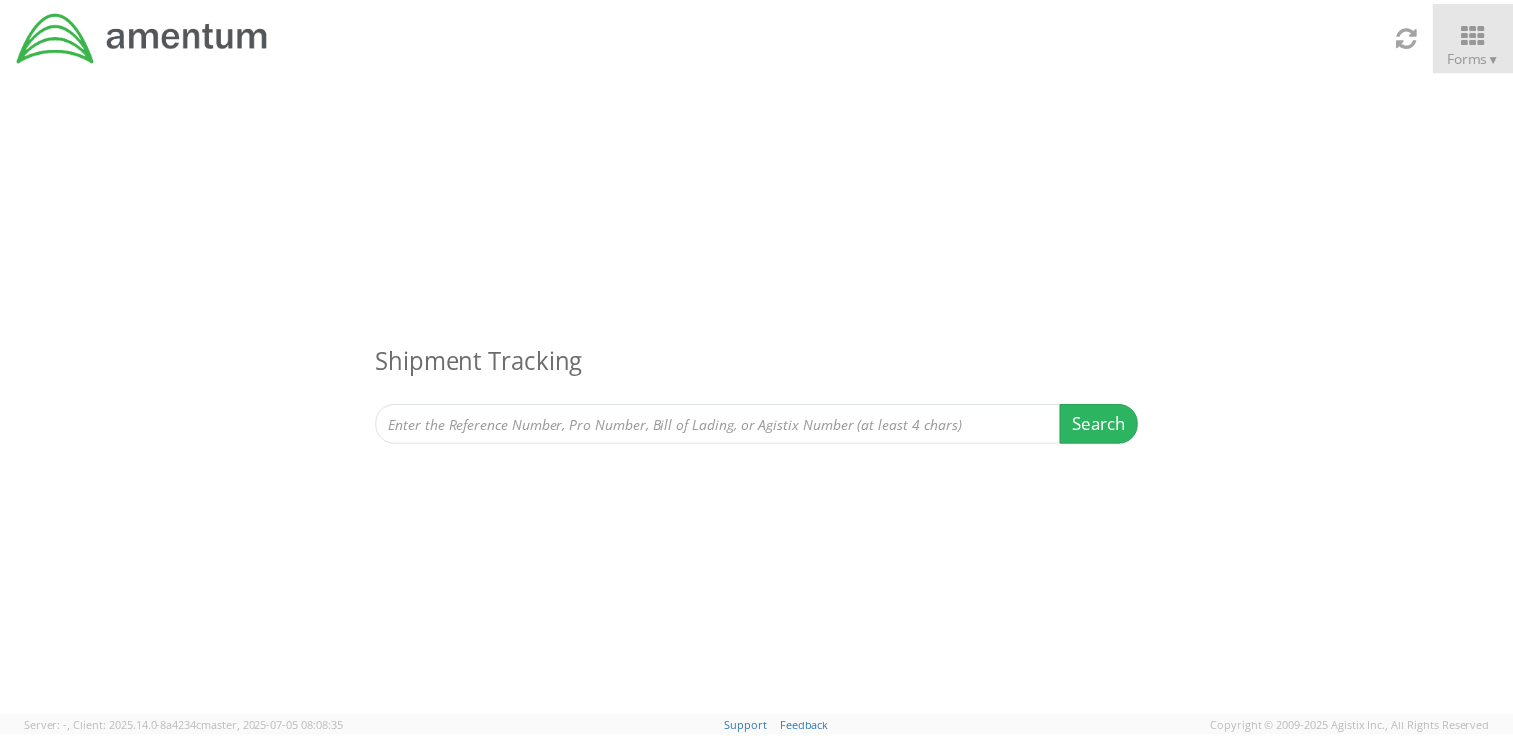 scroll, scrollTop: 0, scrollLeft: 0, axis: both 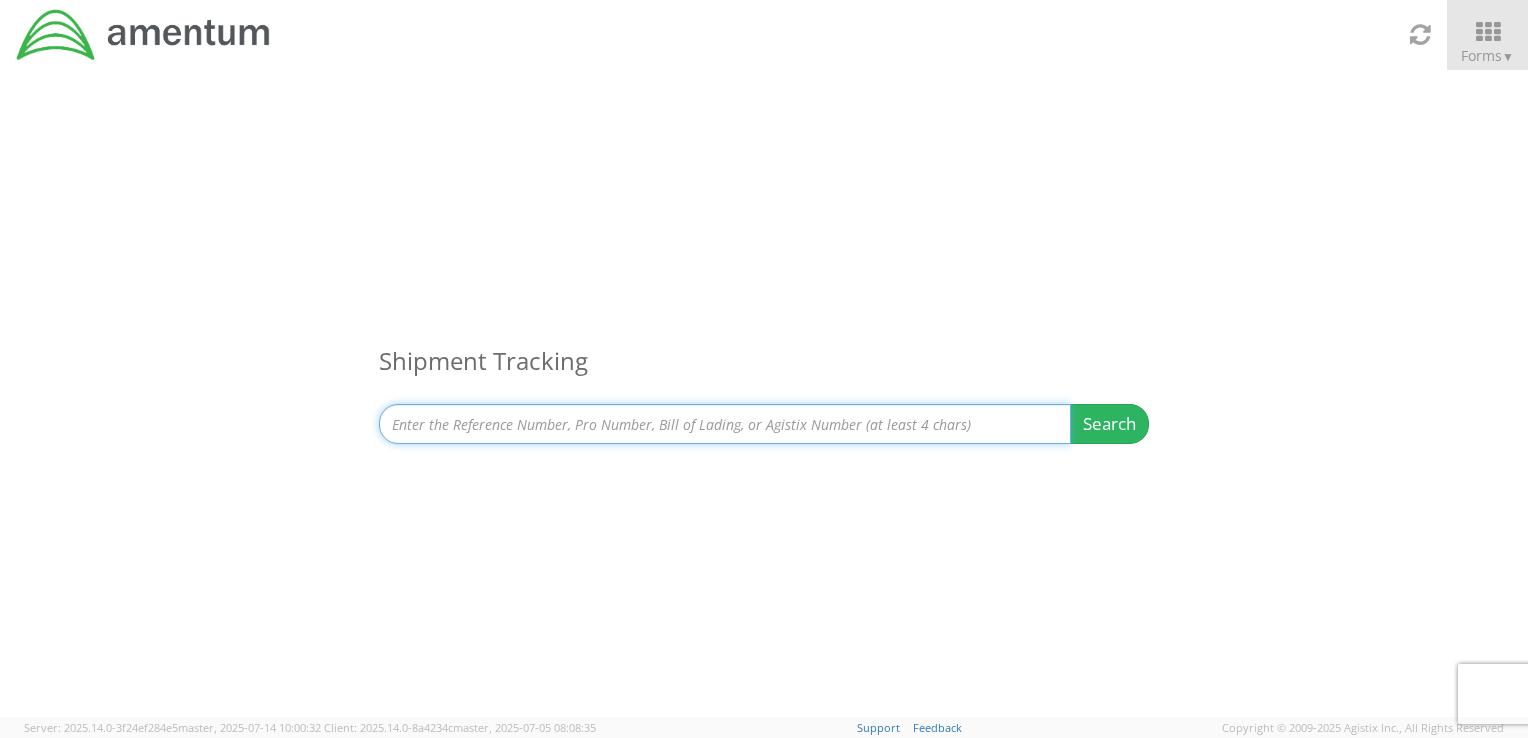 click at bounding box center [725, 424] 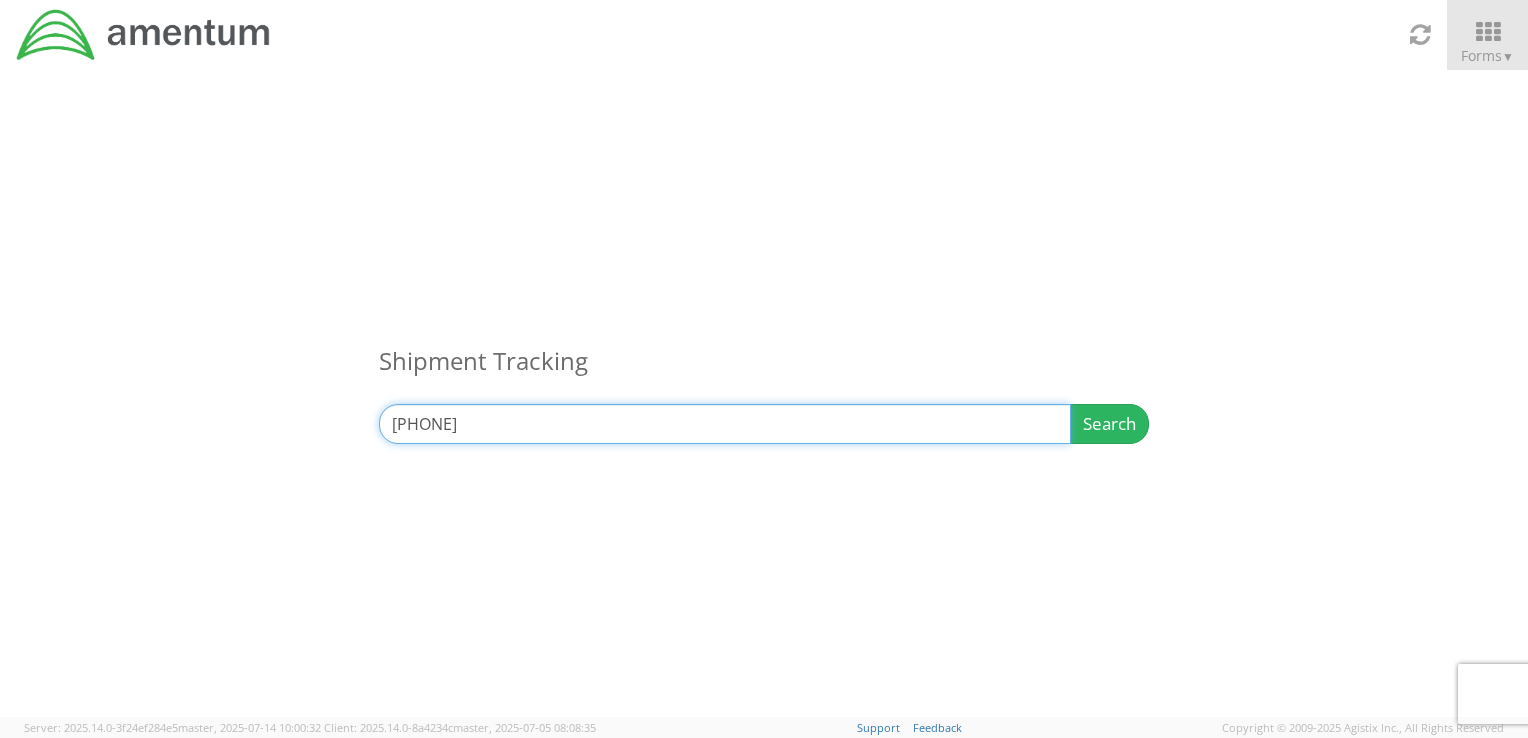 type on "[PHONE]" 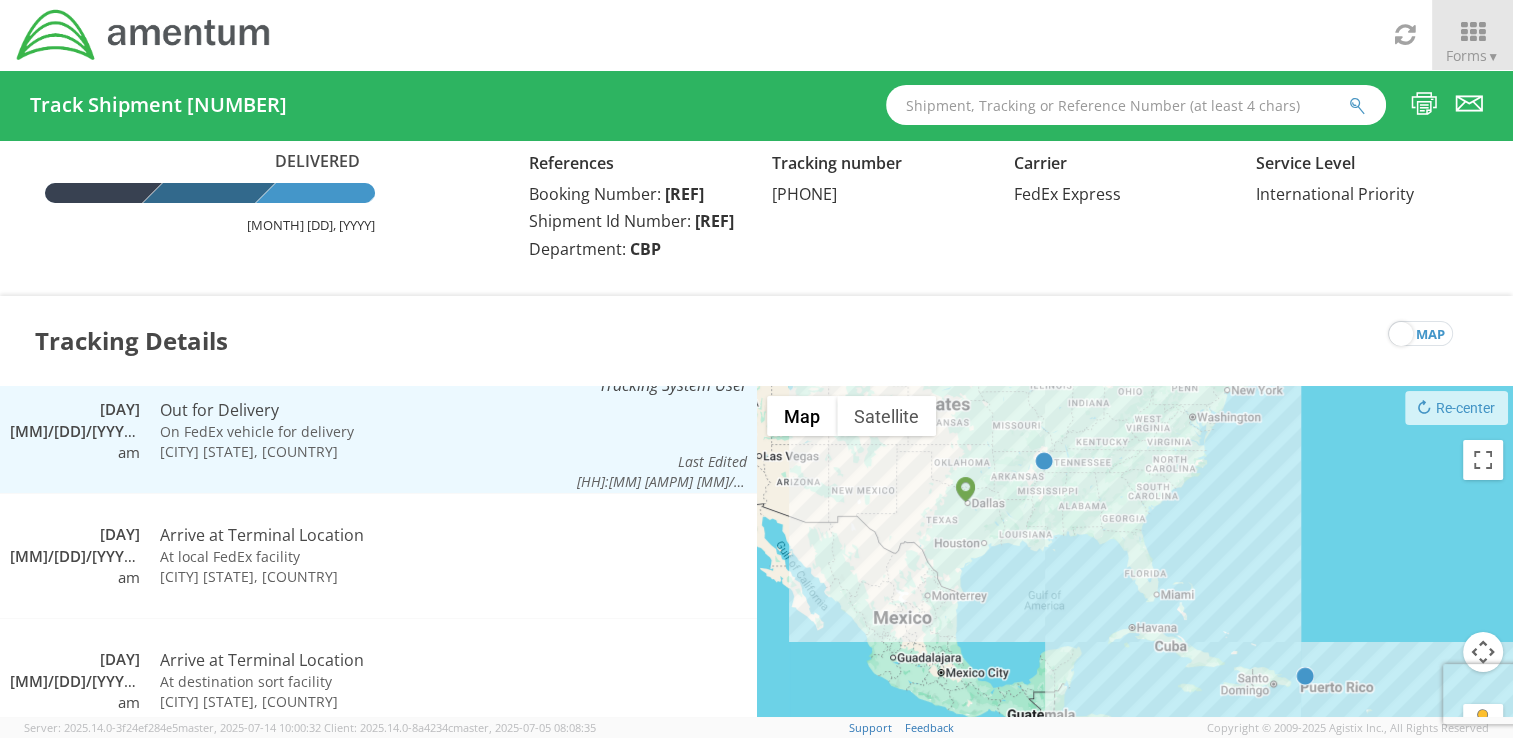 scroll, scrollTop: 0, scrollLeft: 0, axis: both 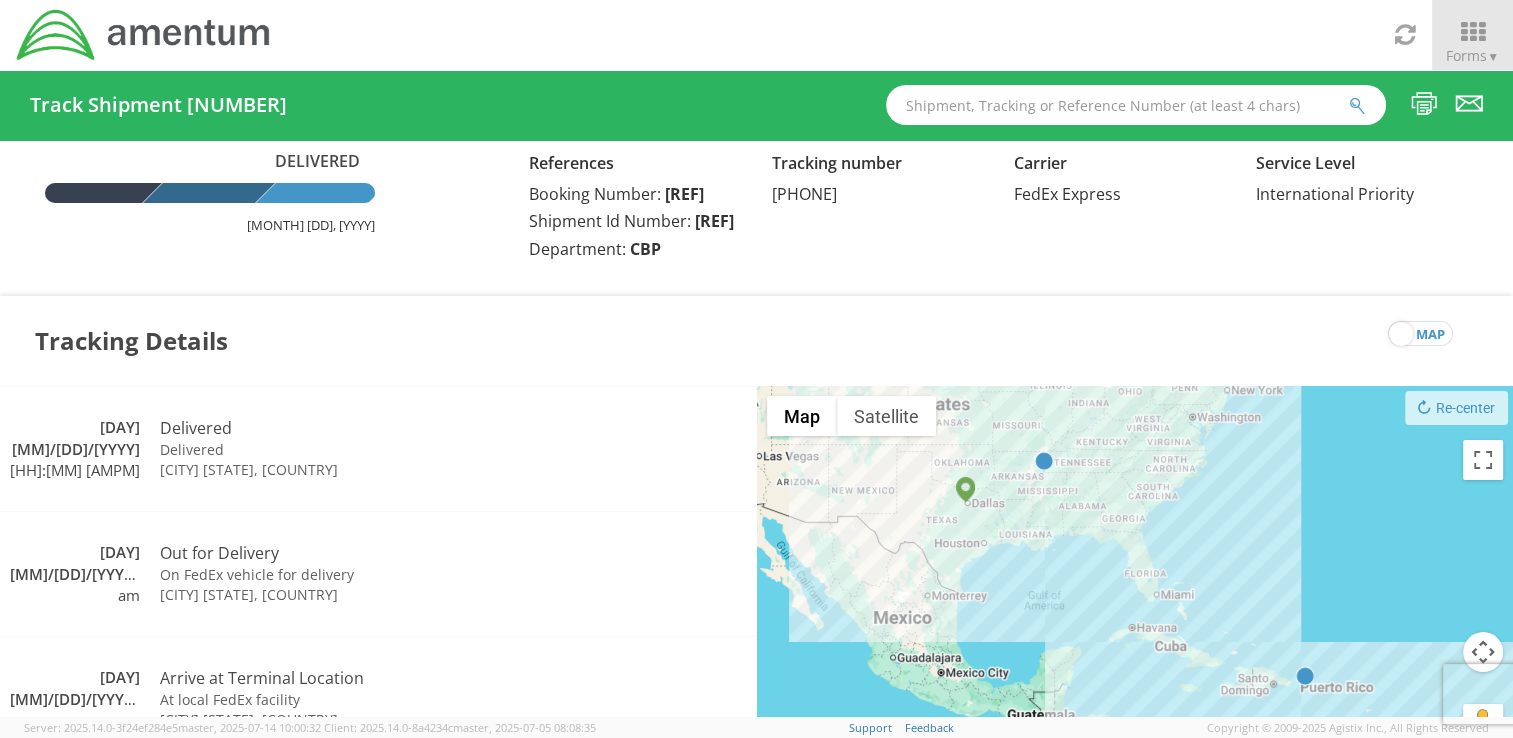 click on "Delivered [MONTH] [DD], [YYYY] References Booking Number: [REF] Shipment Id Number: [REF] Department: [REF] Tracking number [PHONE] Carrier FedEx Express Service Level International Priority" at bounding box center (756, 208) 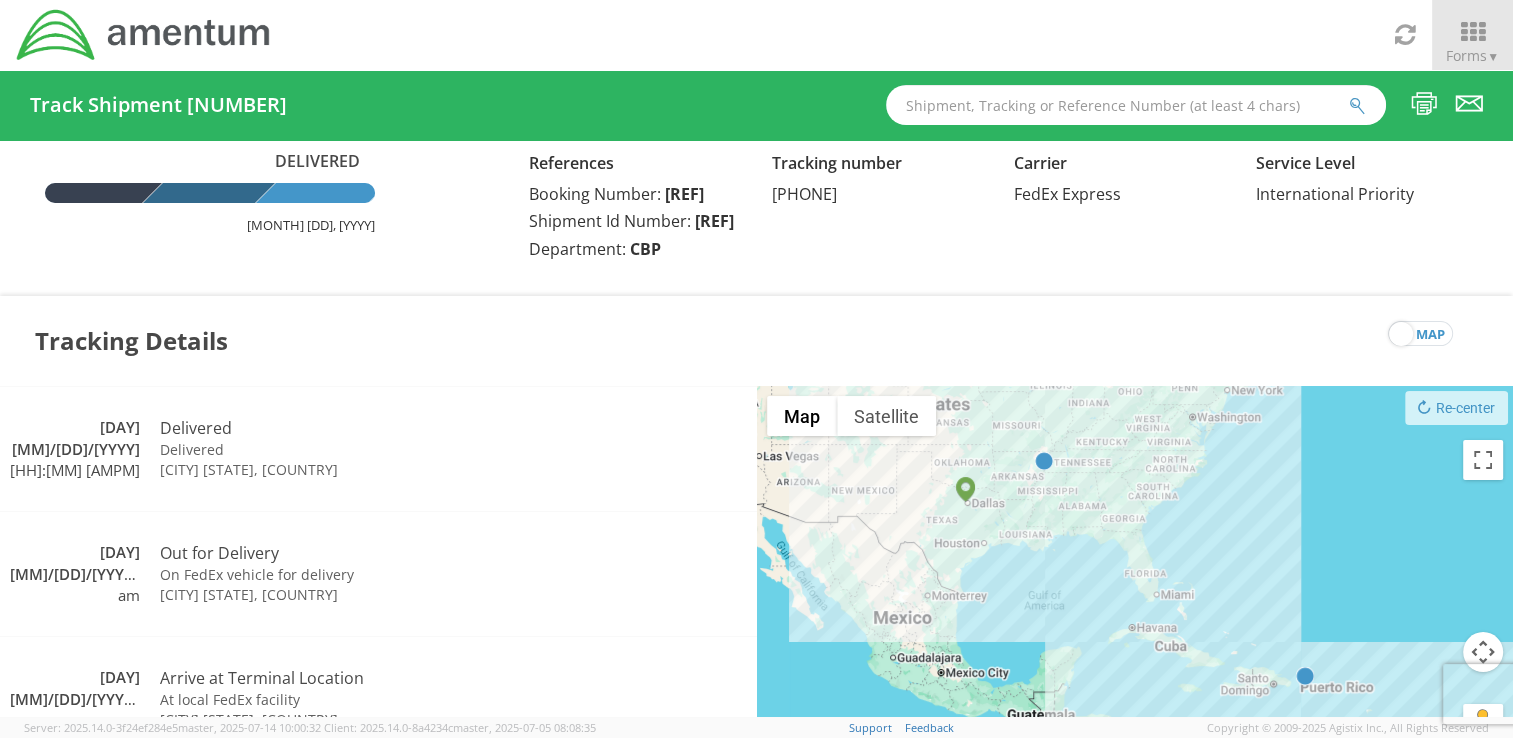 click at bounding box center [1136, 105] 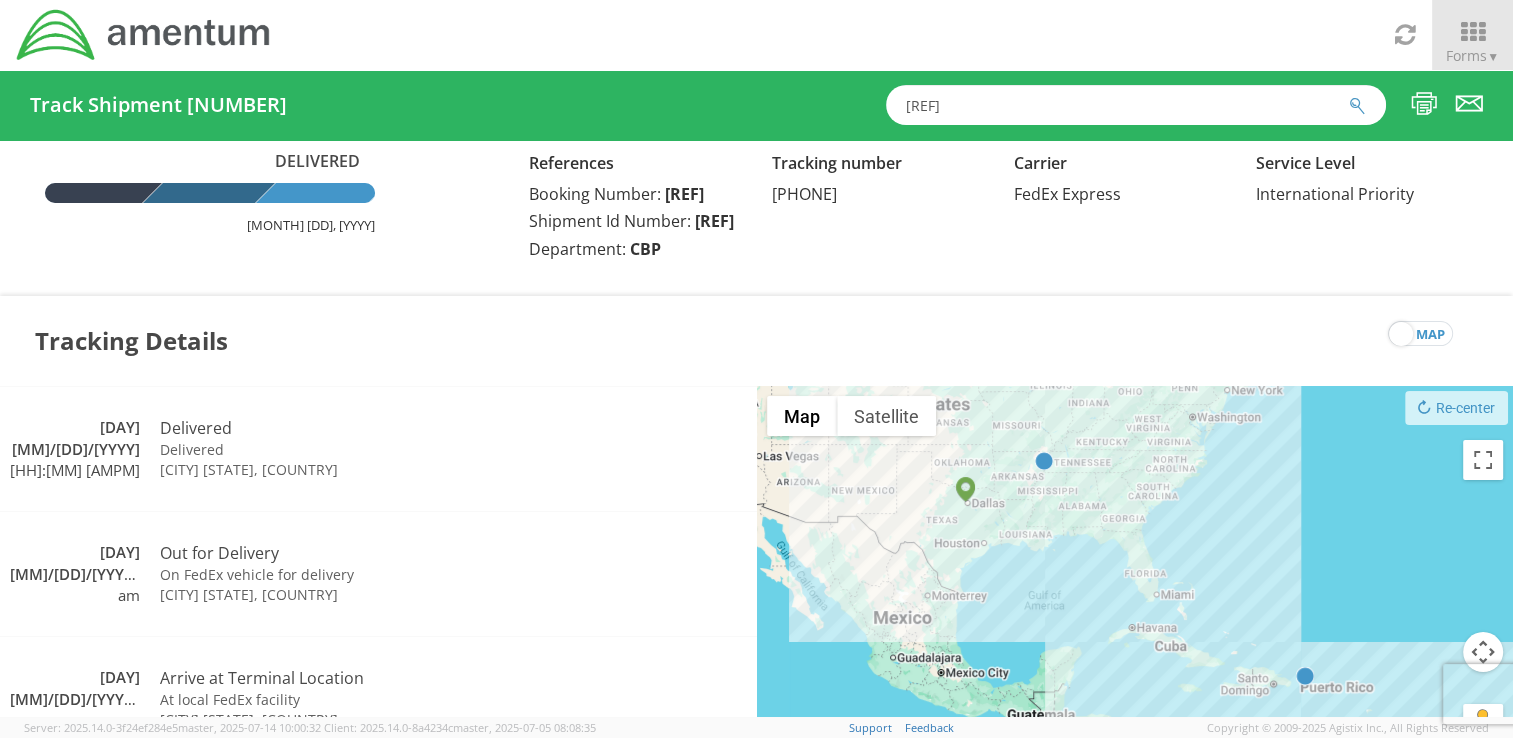 type on "[REF]" 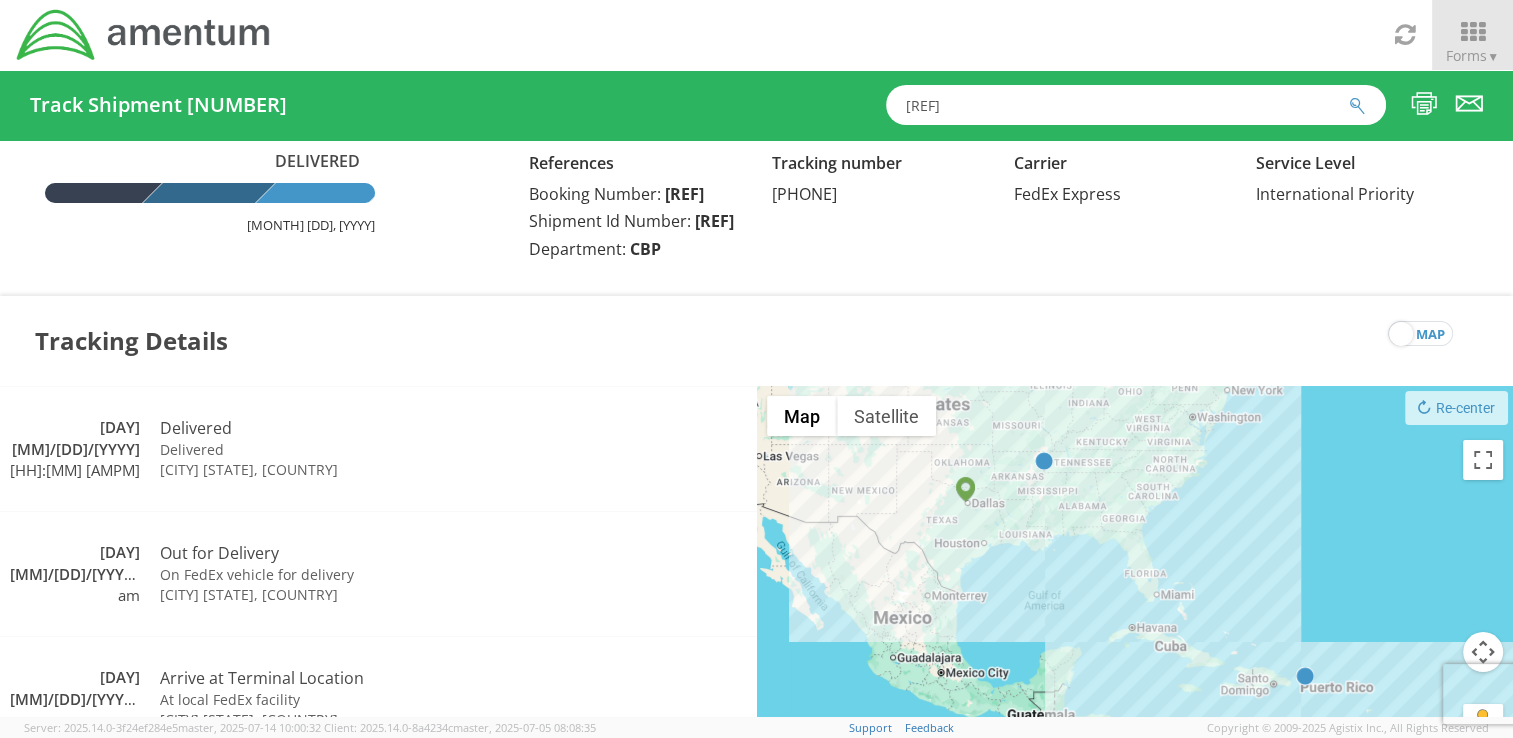 click at bounding box center [1357, 106] 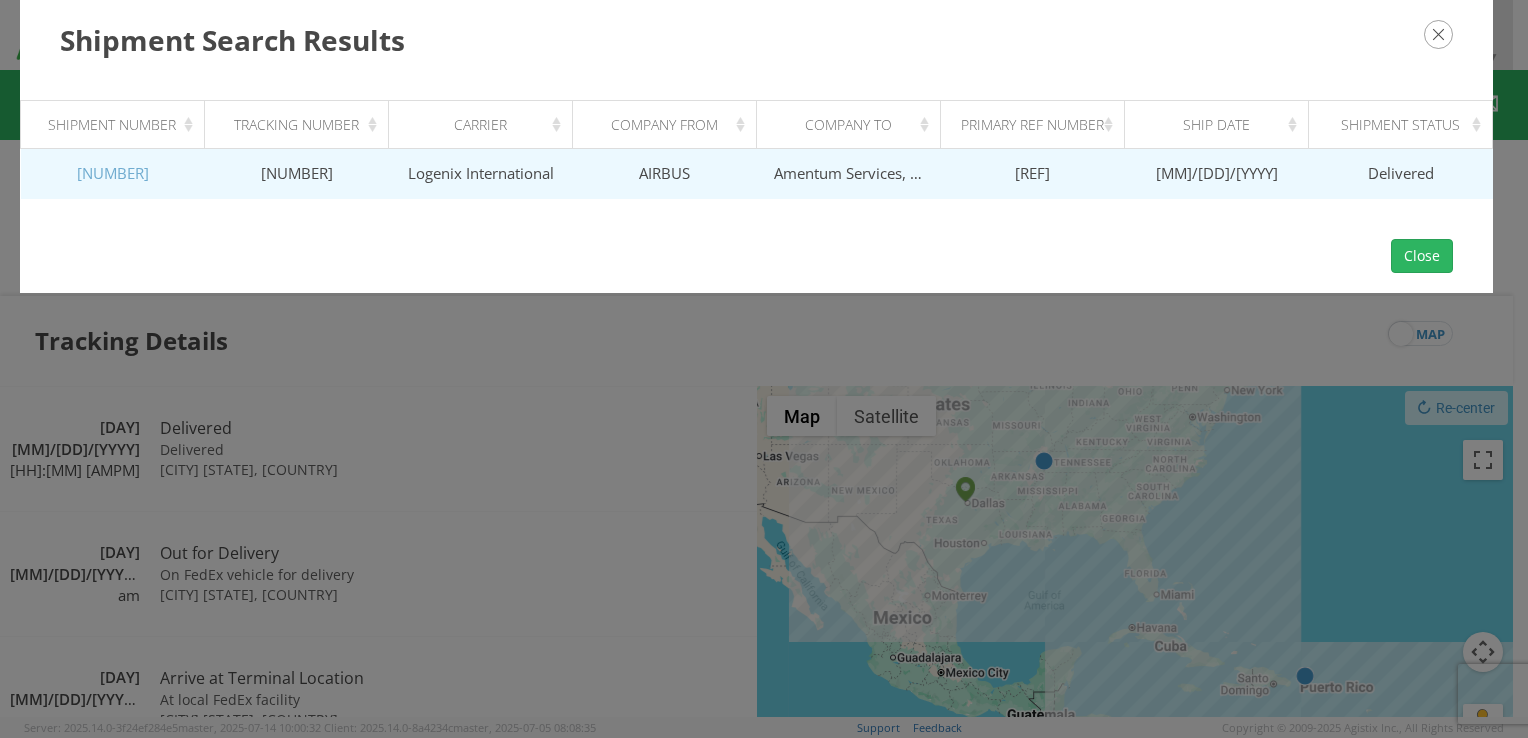 click on "[NUMBER]" at bounding box center [113, 173] 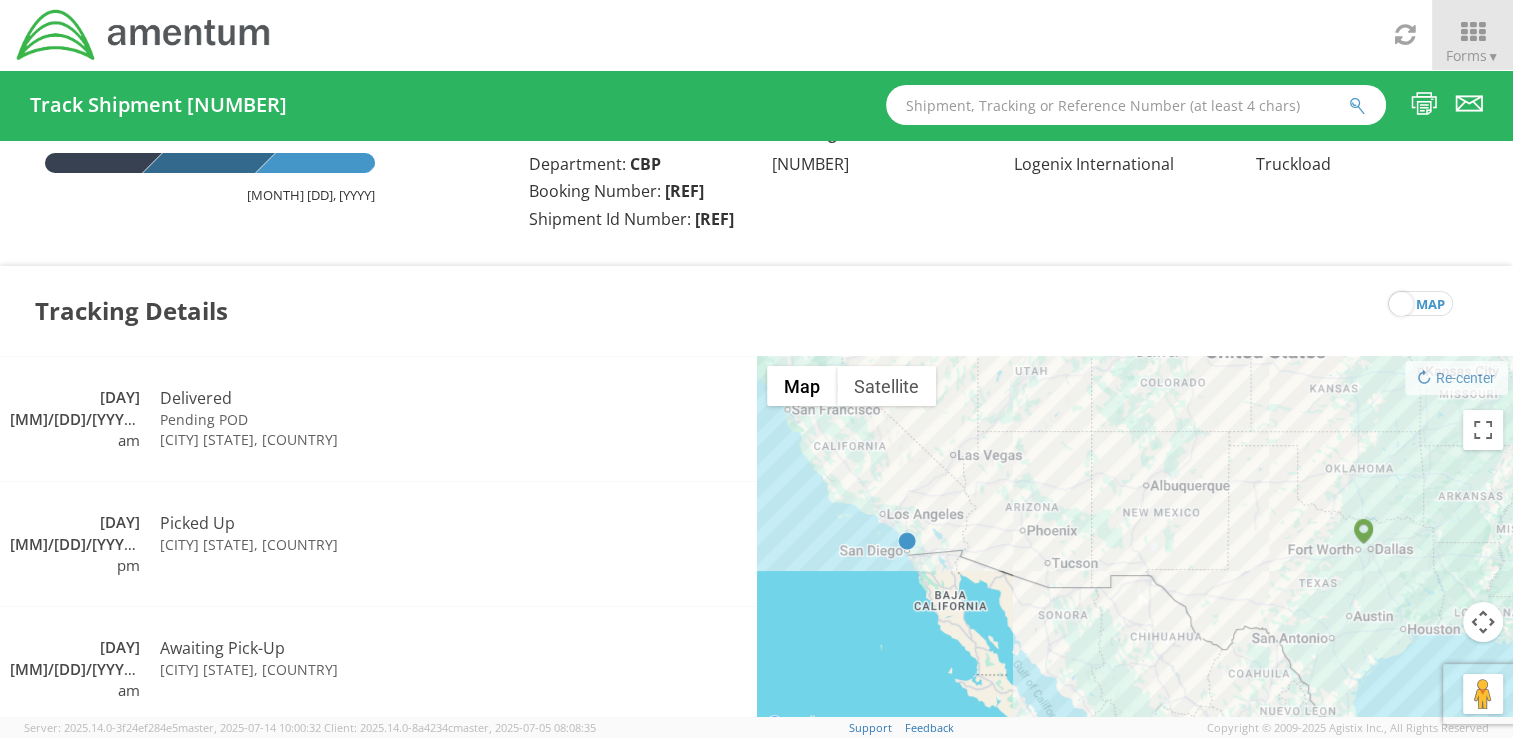 scroll, scrollTop: 70, scrollLeft: 0, axis: vertical 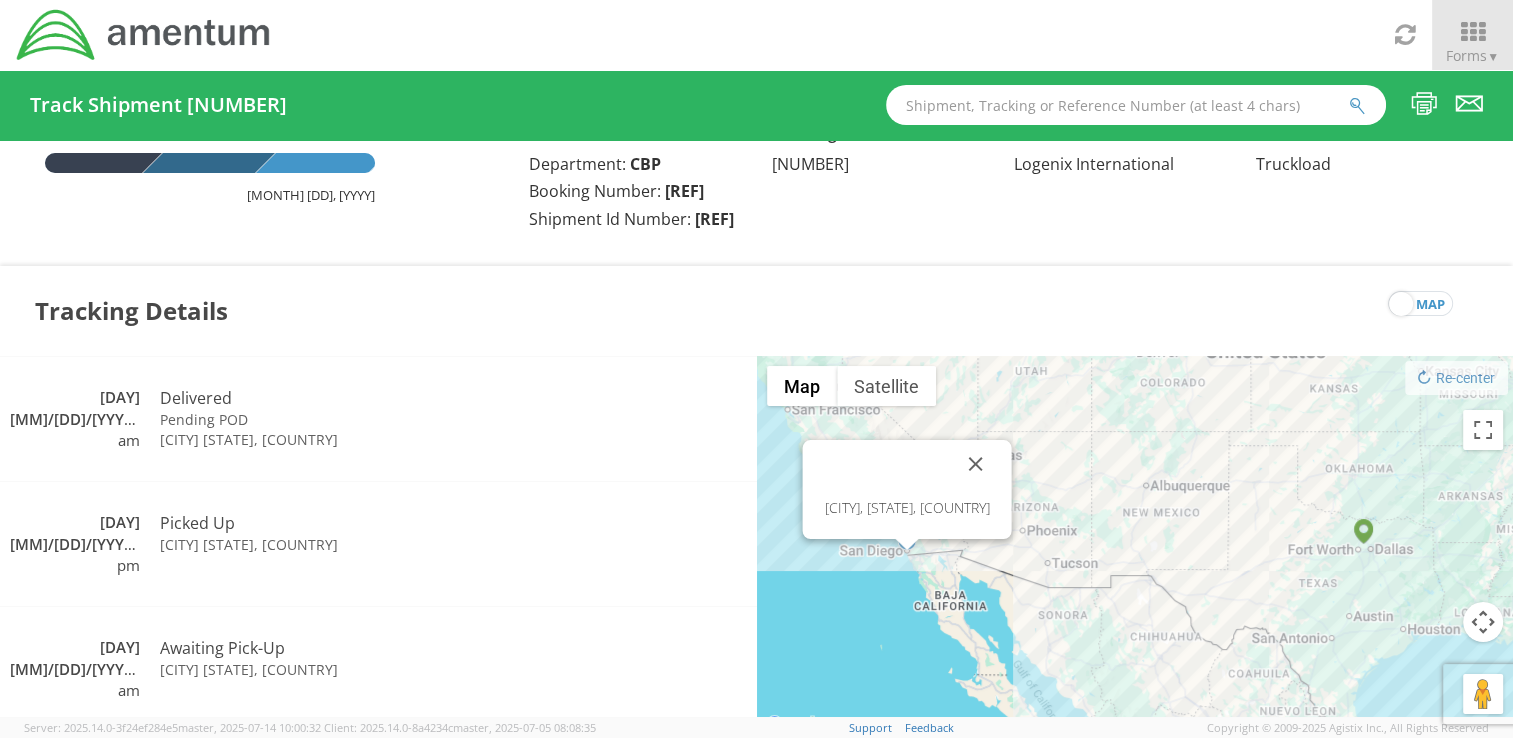 click on "[CITY], [STATE], [COUNTRY]" at bounding box center (906, 507) 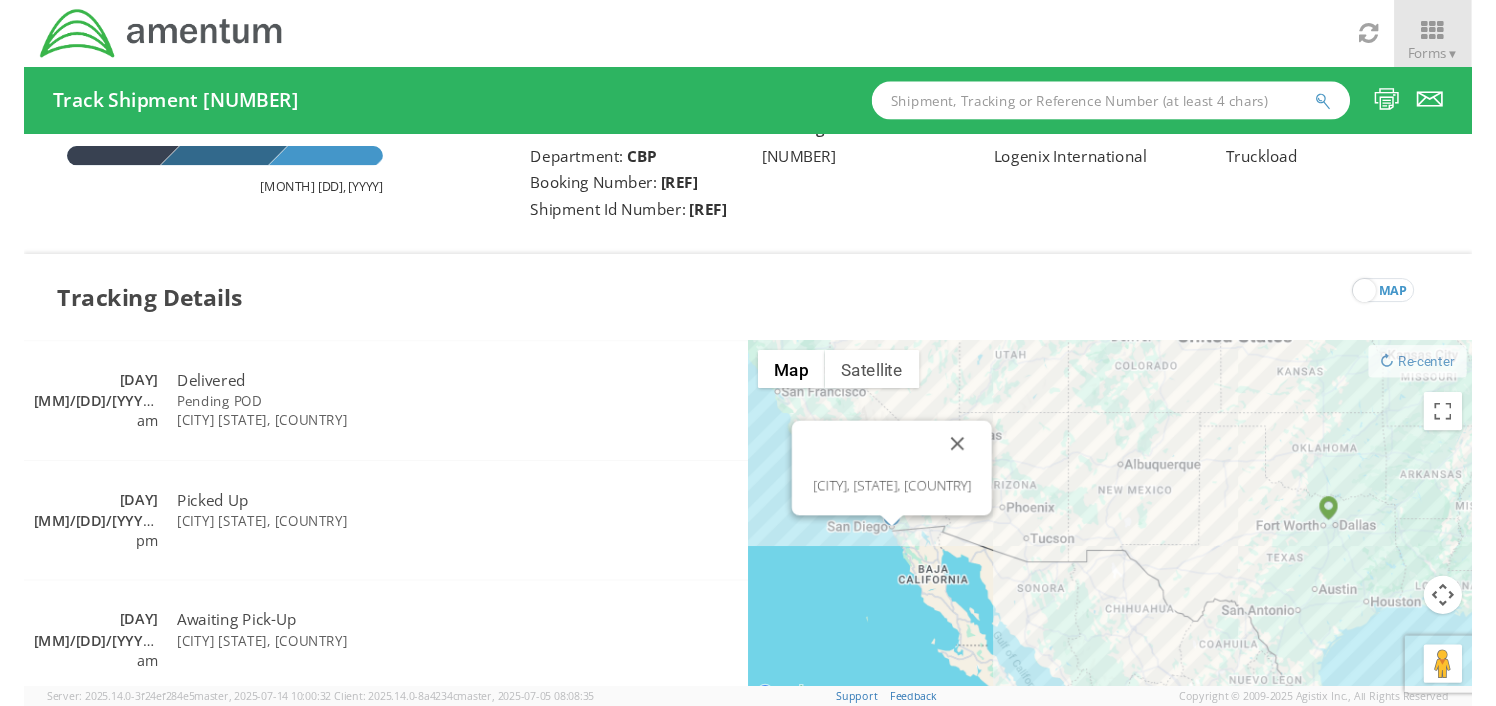 scroll, scrollTop: 0, scrollLeft: 0, axis: both 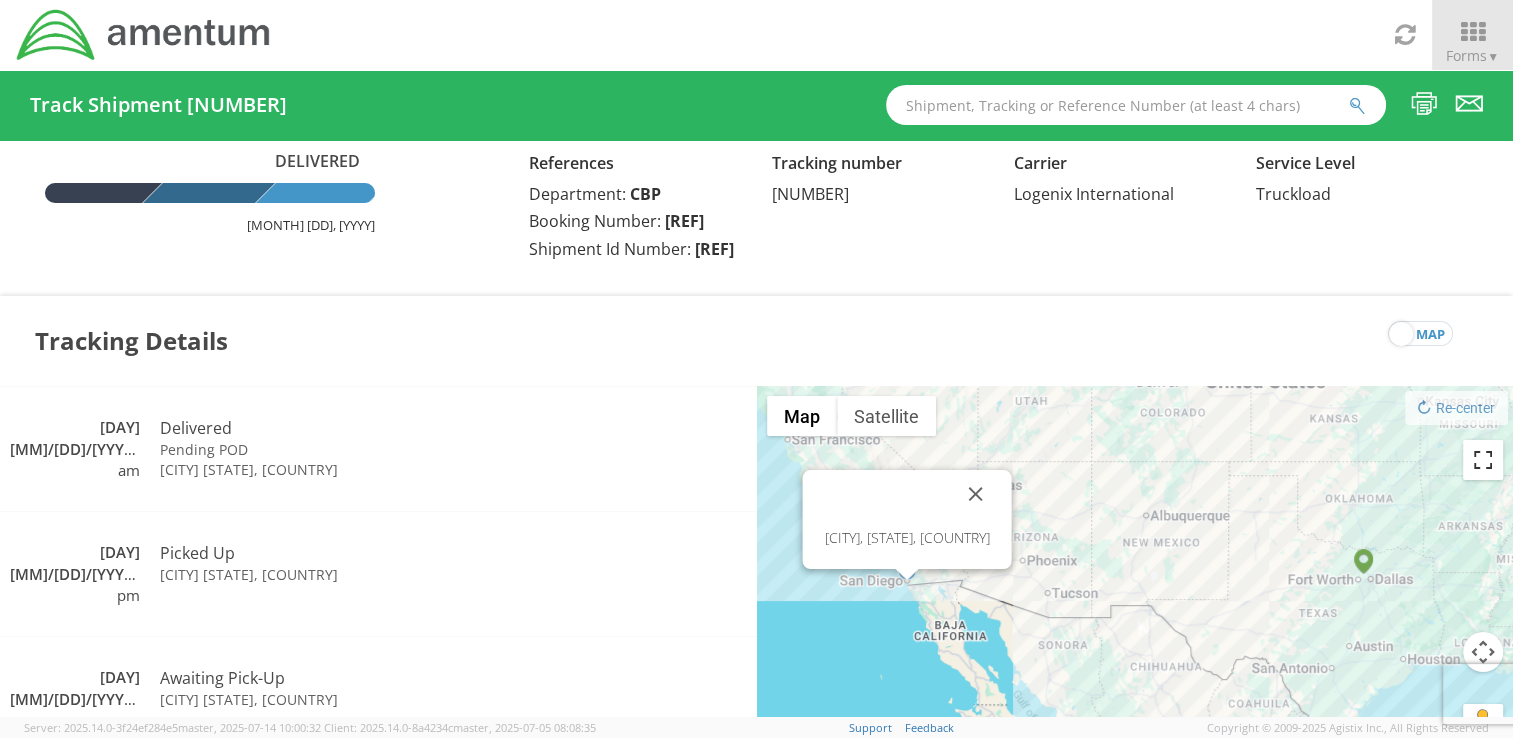 click at bounding box center (1483, 460) 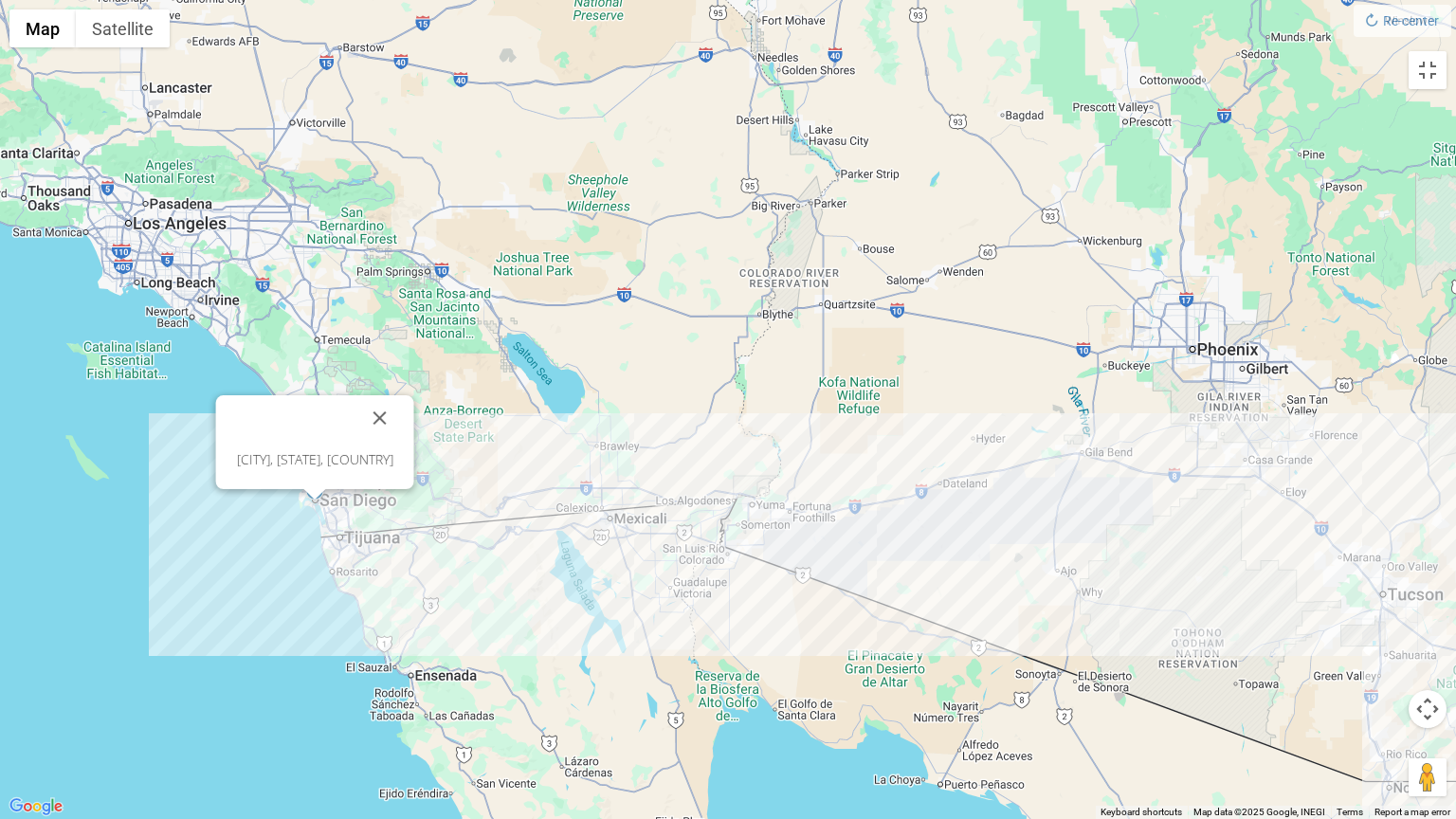 drag, startPoint x: 352, startPoint y: 428, endPoint x: 1150, endPoint y: 327, distance: 804.3662 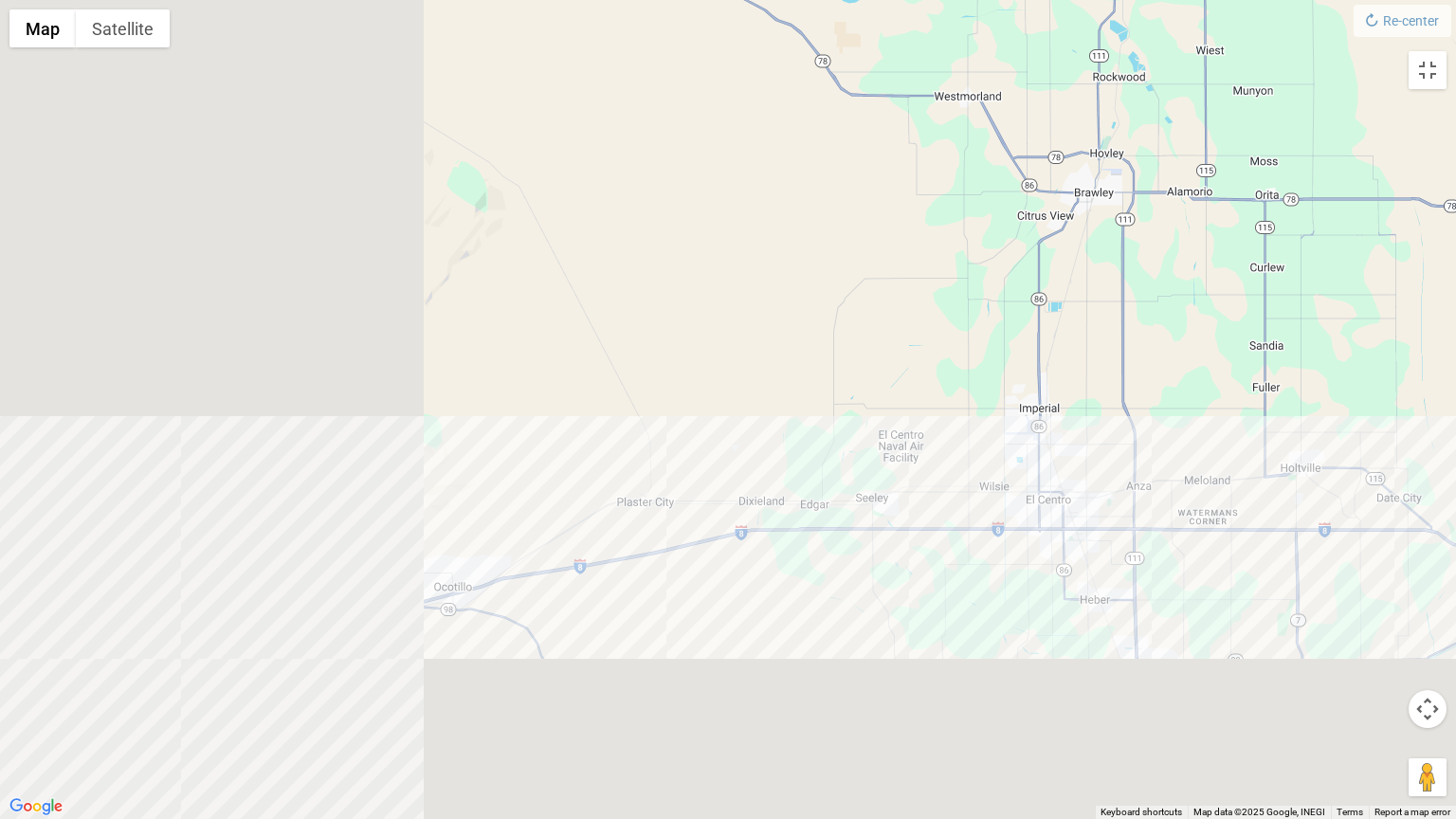 drag, startPoint x: 136, startPoint y: 488, endPoint x: 1198, endPoint y: 111, distance: 1126.9308 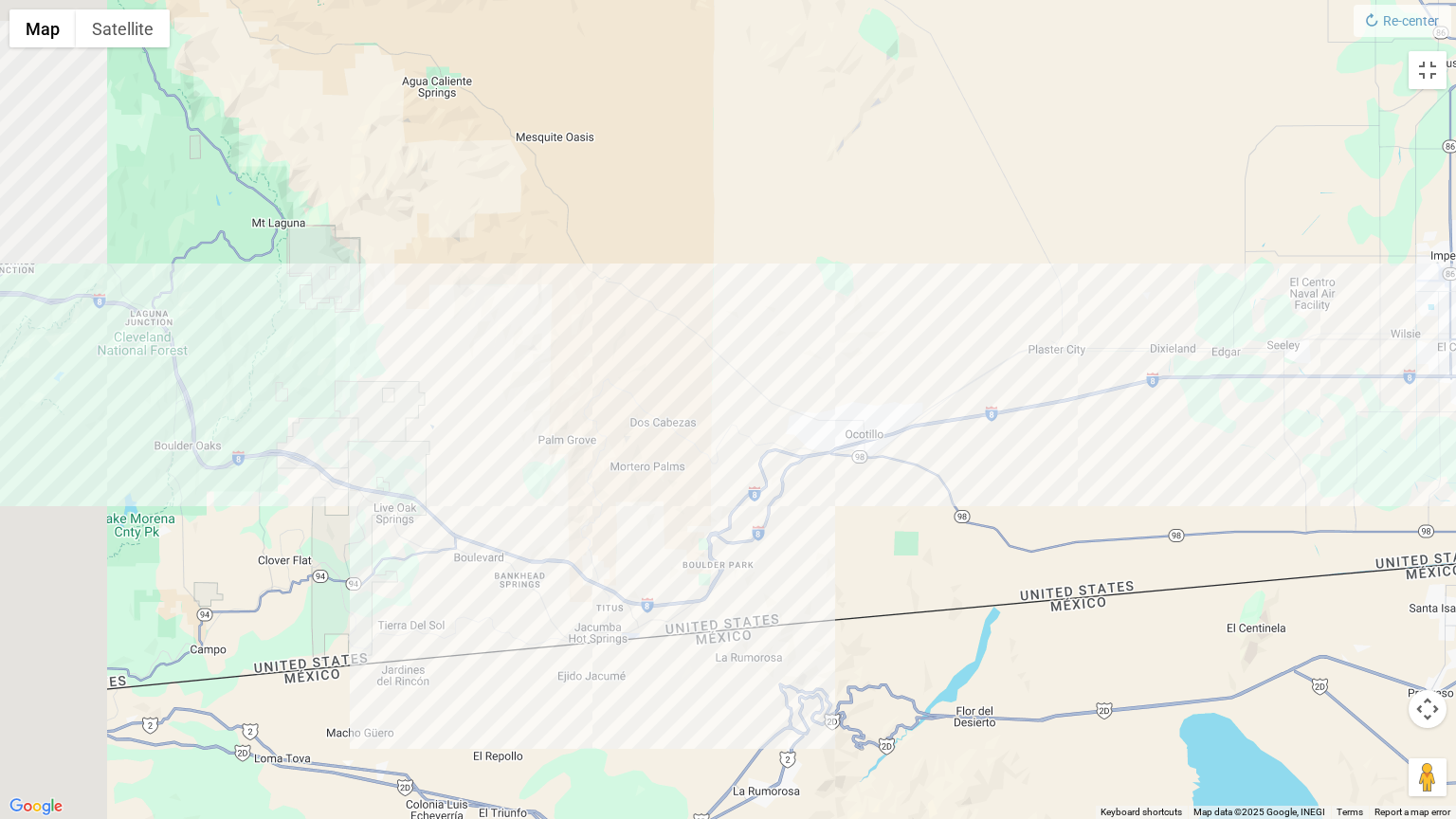 drag, startPoint x: 1198, startPoint y: 111, endPoint x: 1278, endPoint y: 91, distance: 82.46211 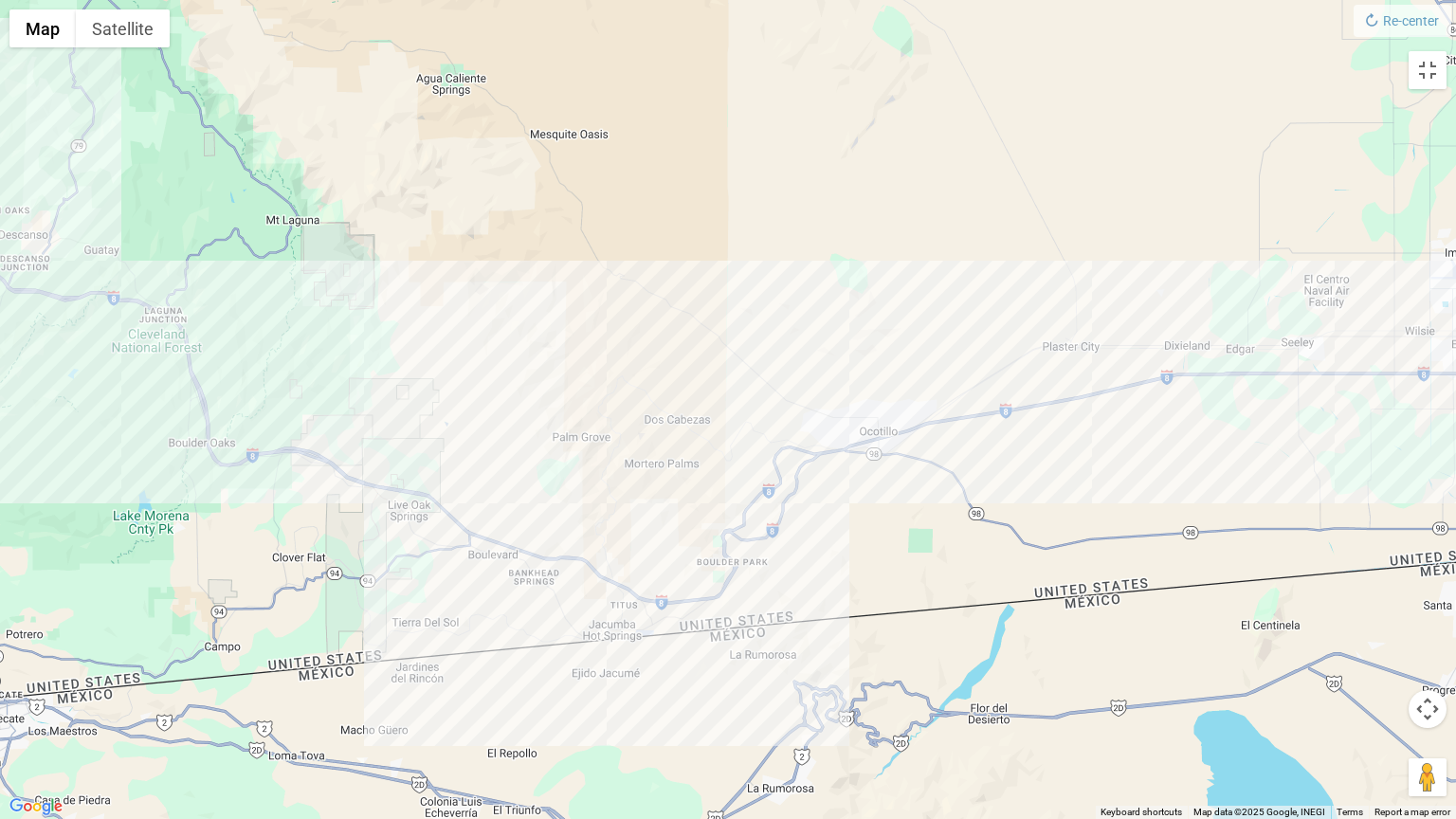 click on "To navigate, press the arrow keys. [CITY], [STATE], [COUNTRY]" at bounding box center (728, 410) 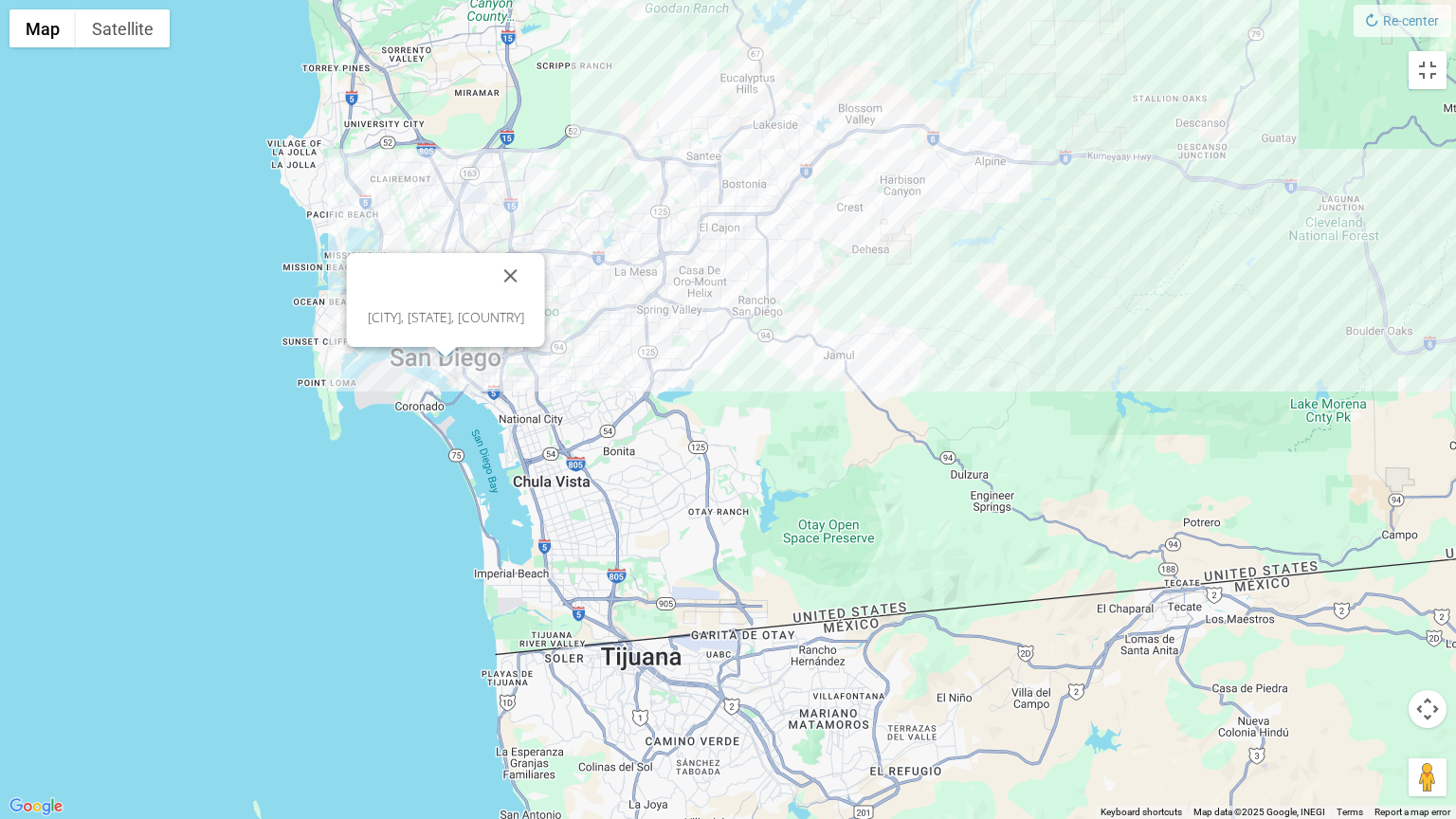 drag, startPoint x: 410, startPoint y: 315, endPoint x: 1585, endPoint y: 201, distance: 1180.517 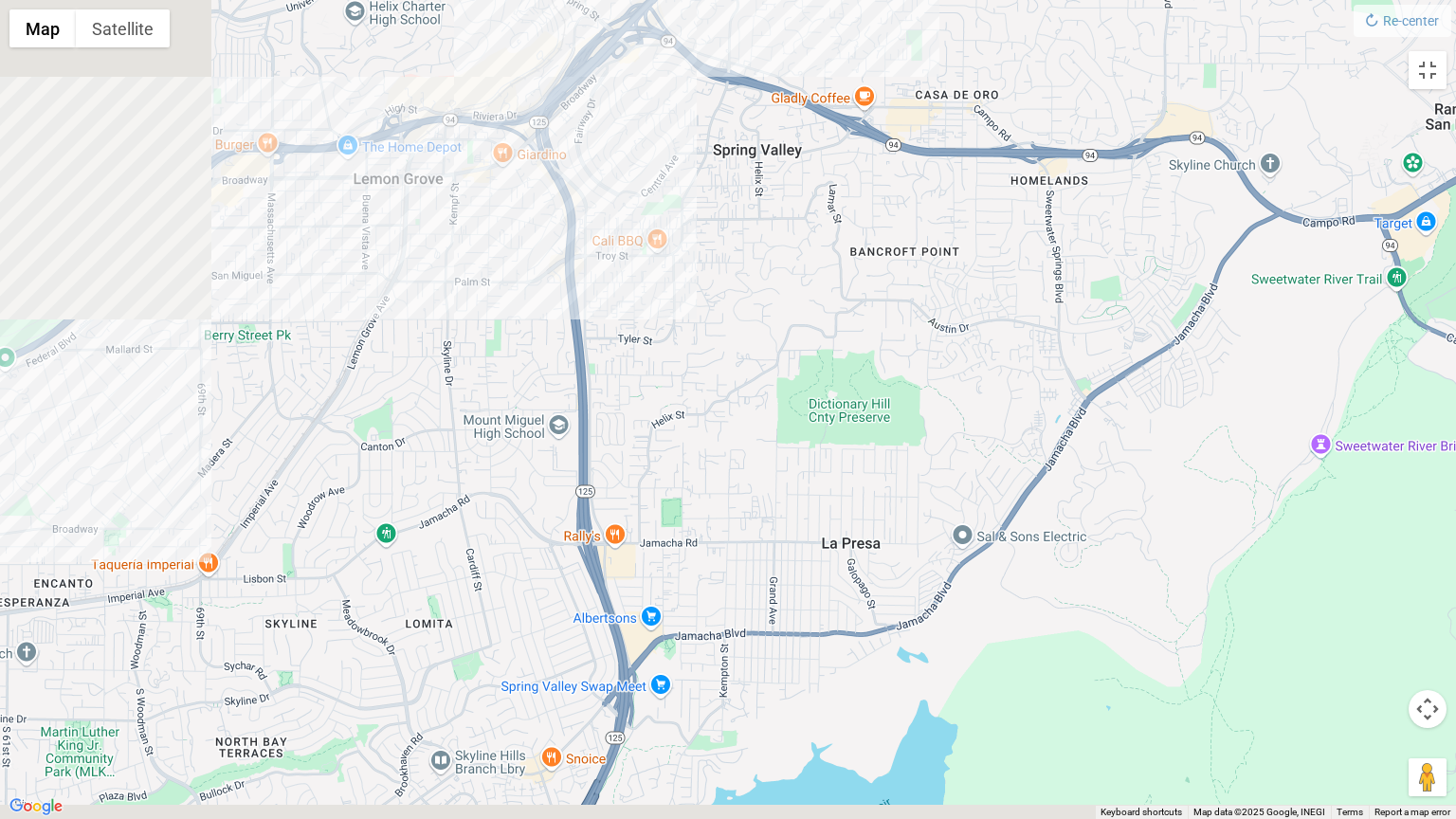 drag, startPoint x: 0, startPoint y: 304, endPoint x: 1337, endPoint y: 187, distance: 1342.11 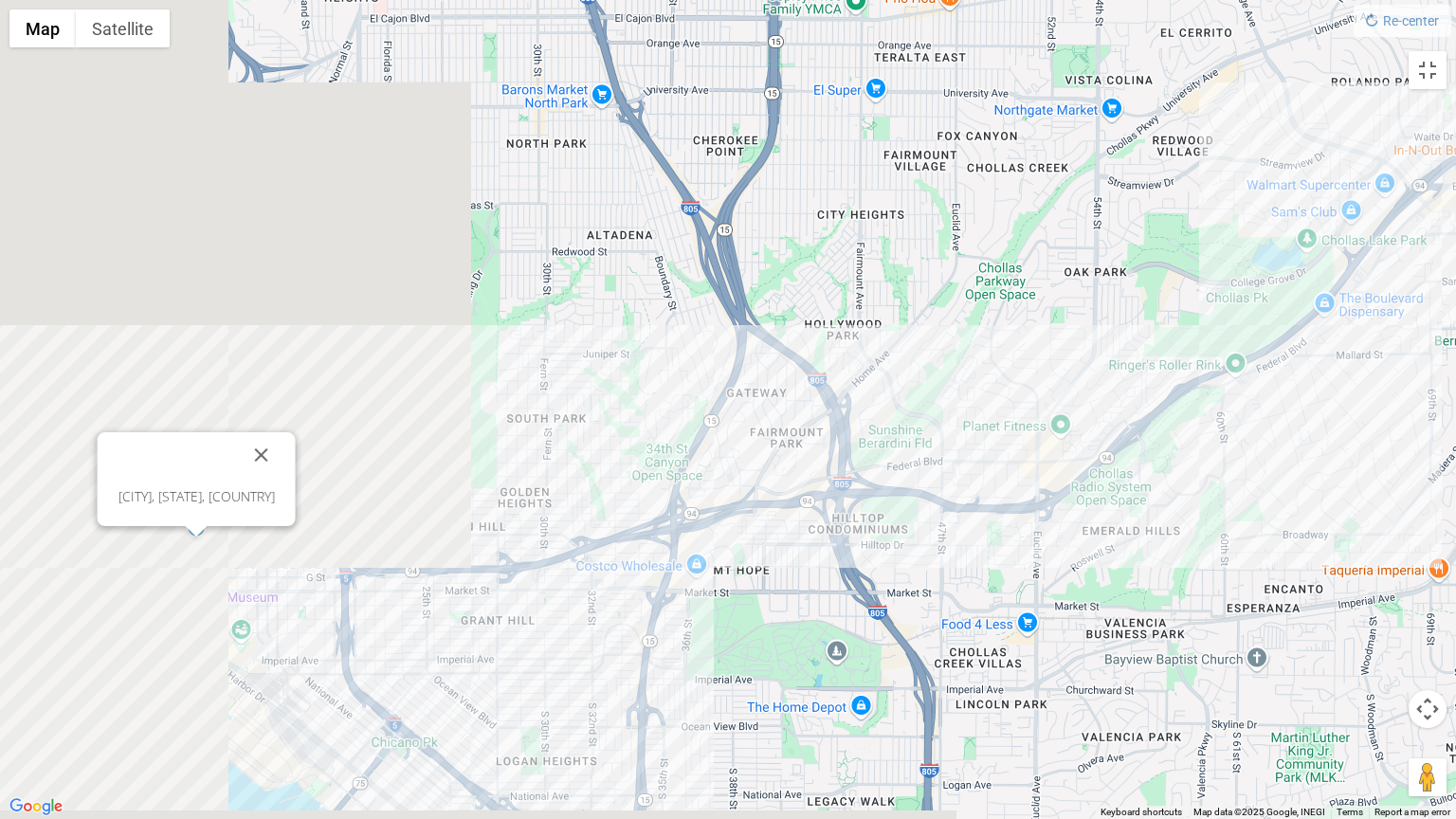 drag, startPoint x: 163, startPoint y: 308, endPoint x: 1445, endPoint y: 293, distance: 1282.0878 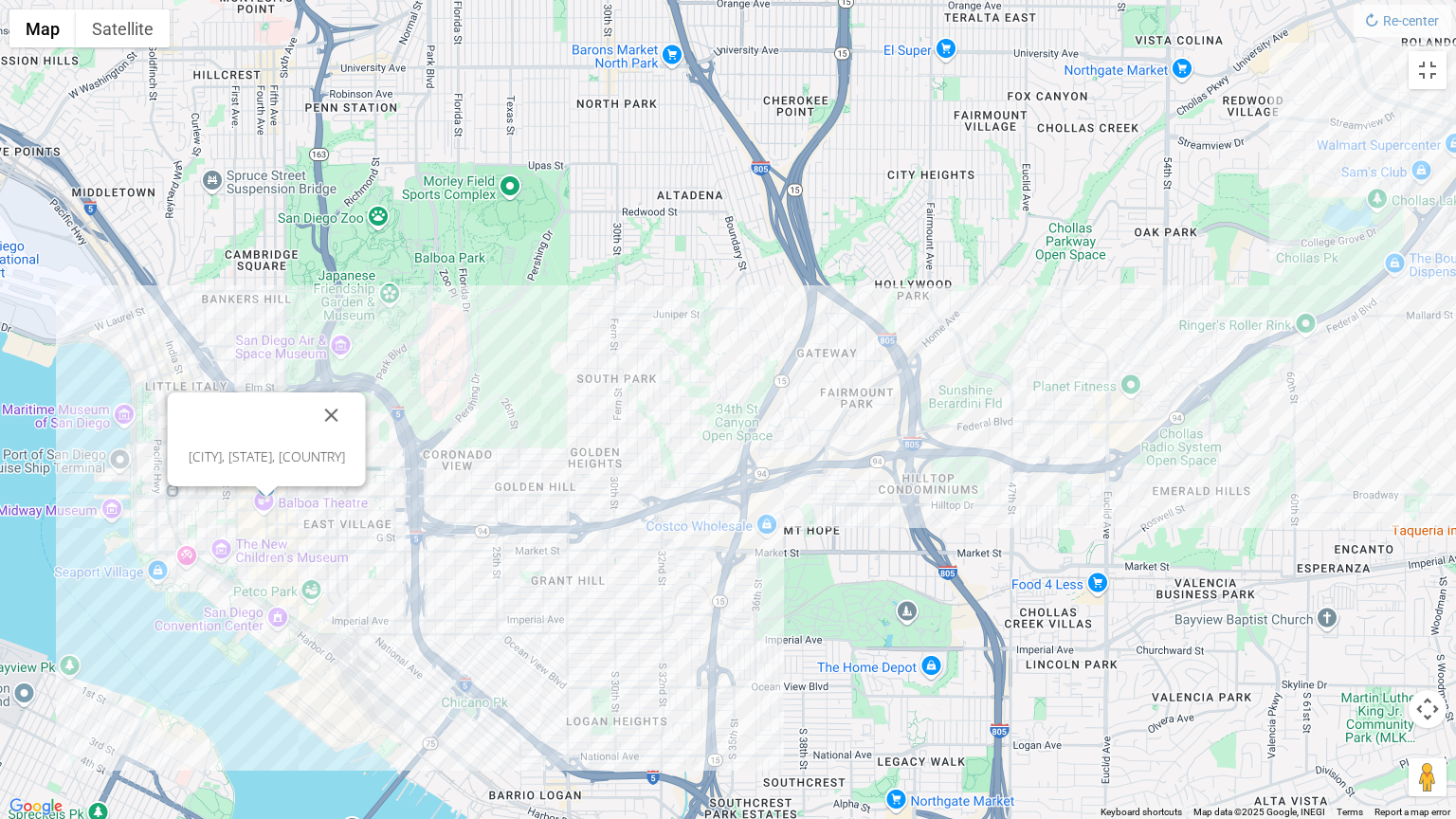 drag, startPoint x: 1445, startPoint y: 293, endPoint x: 1097, endPoint y: 421, distance: 370.7937 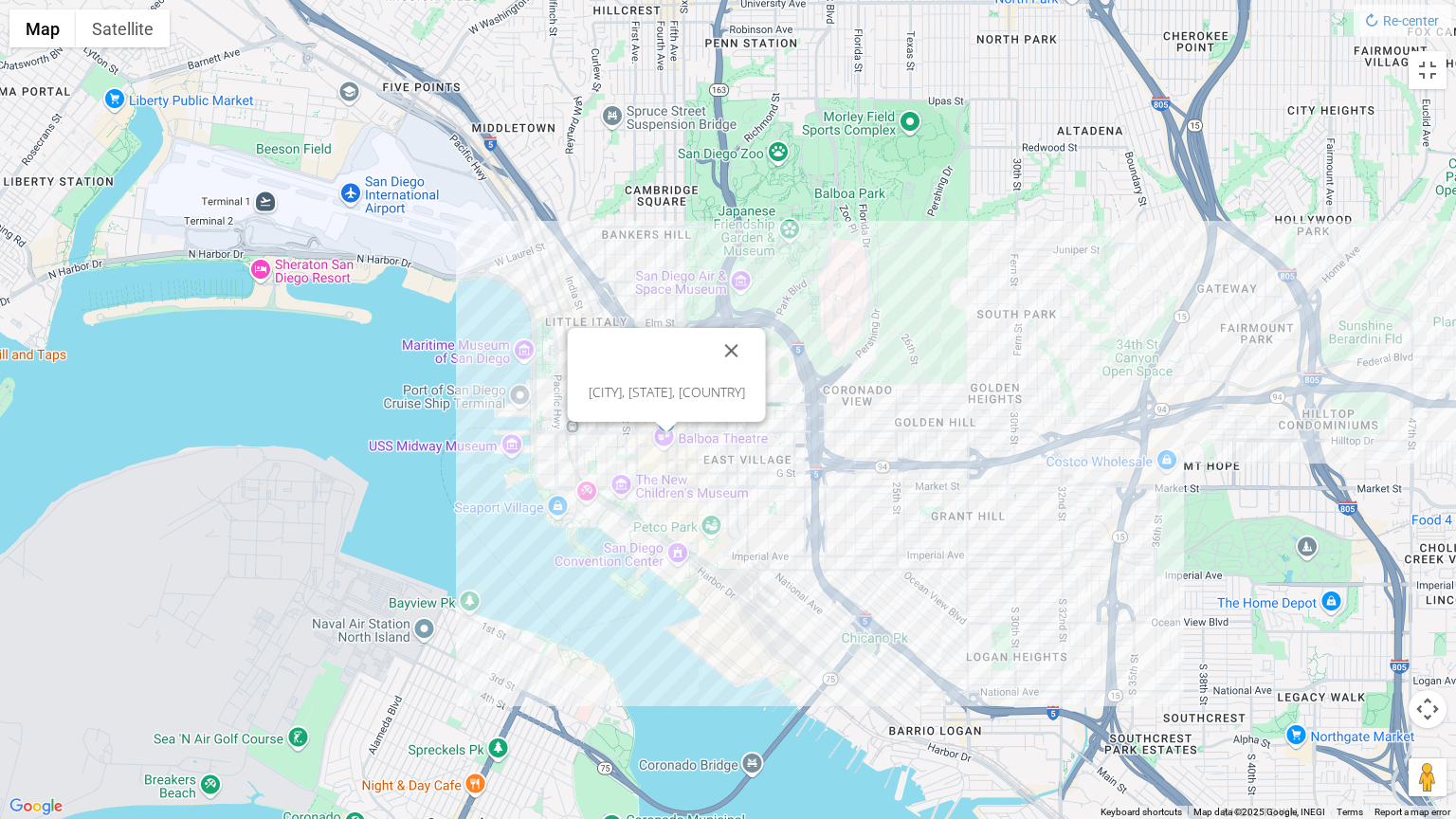drag, startPoint x: 396, startPoint y: 540, endPoint x: 796, endPoint y: 475, distance: 405.2468 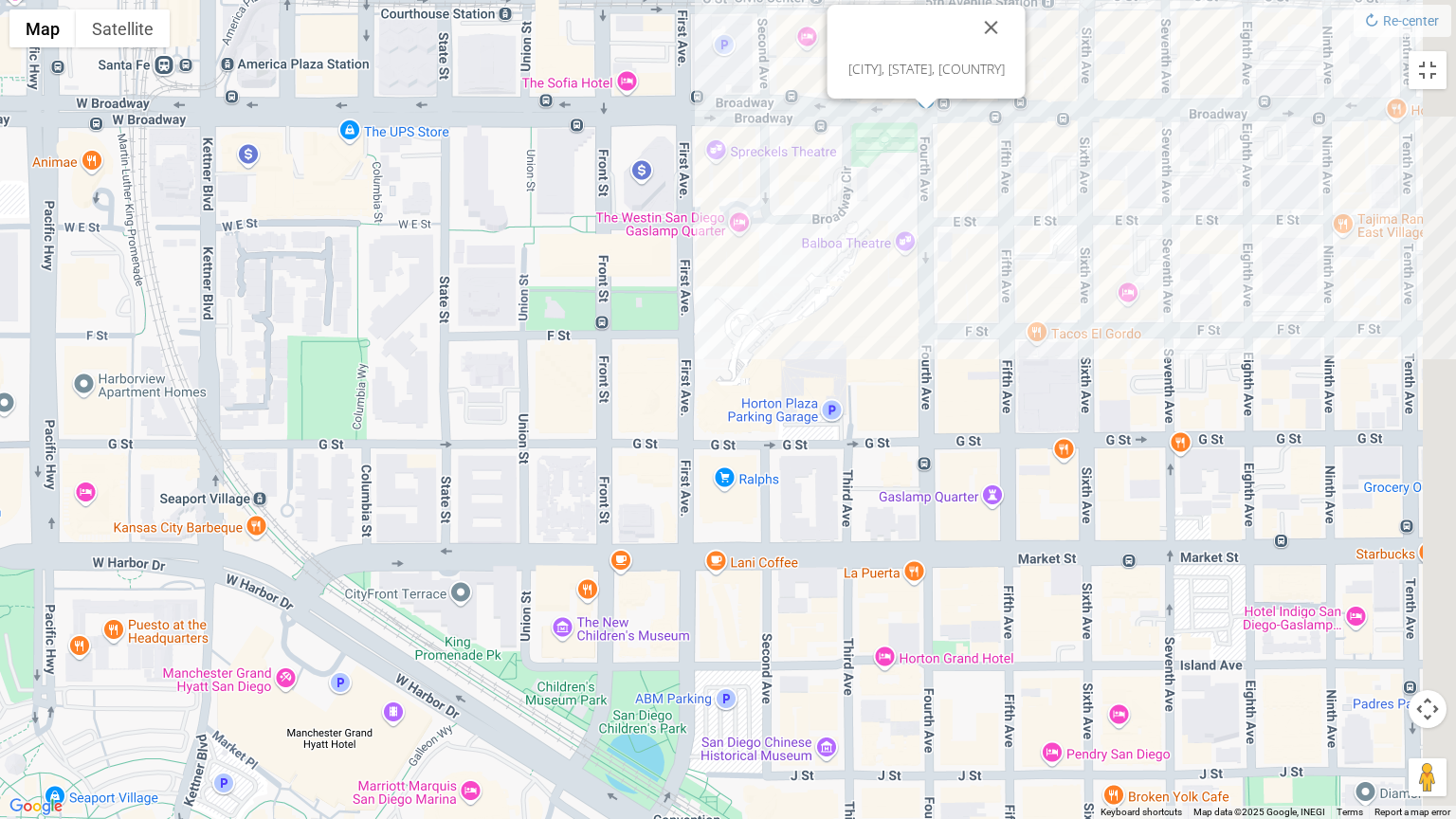 drag, startPoint x: 827, startPoint y: 448, endPoint x: 457, endPoint y: 372, distance: 377.72477 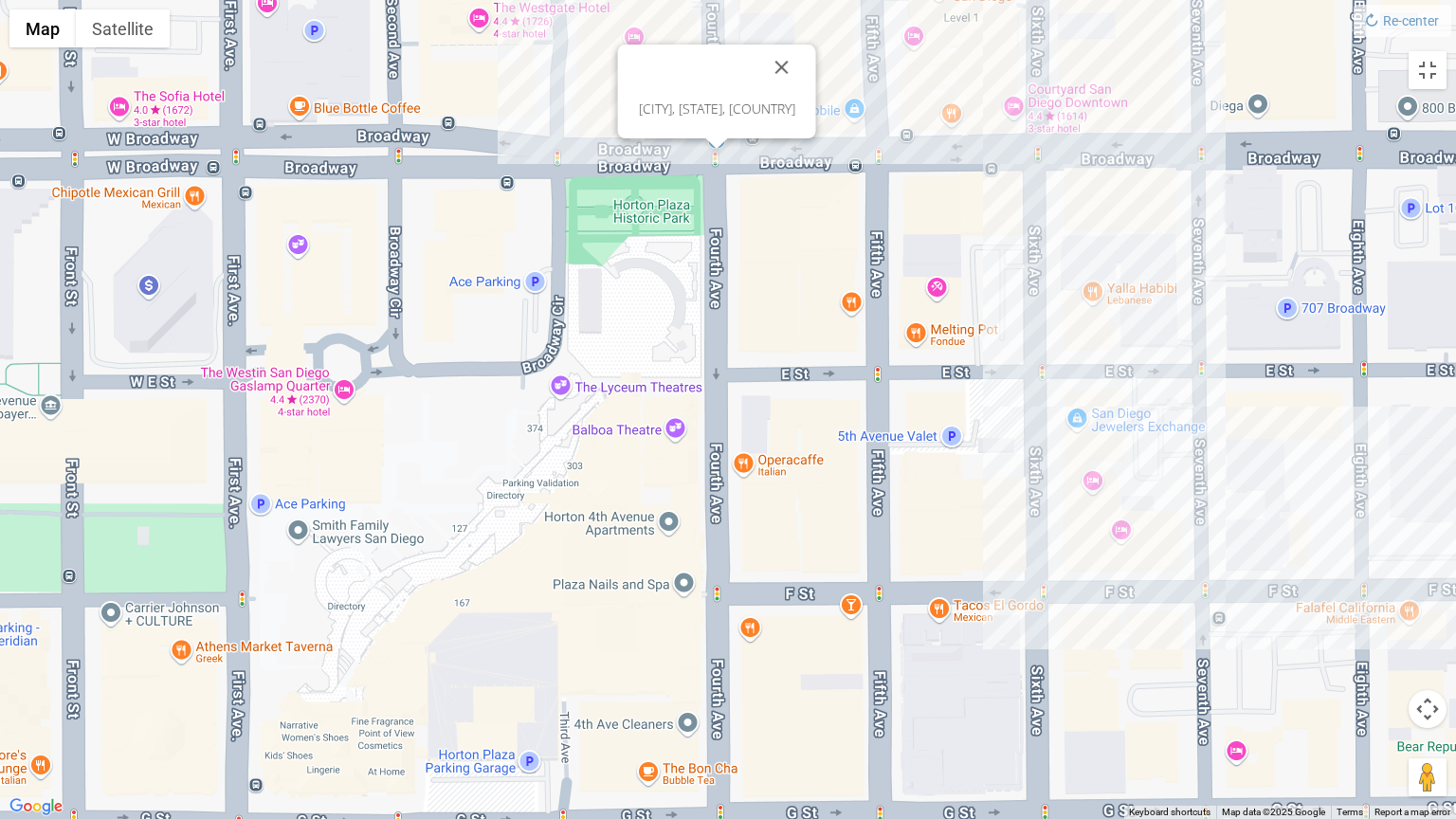drag, startPoint x: 788, startPoint y: 387, endPoint x: 227, endPoint y: 701, distance: 642.9 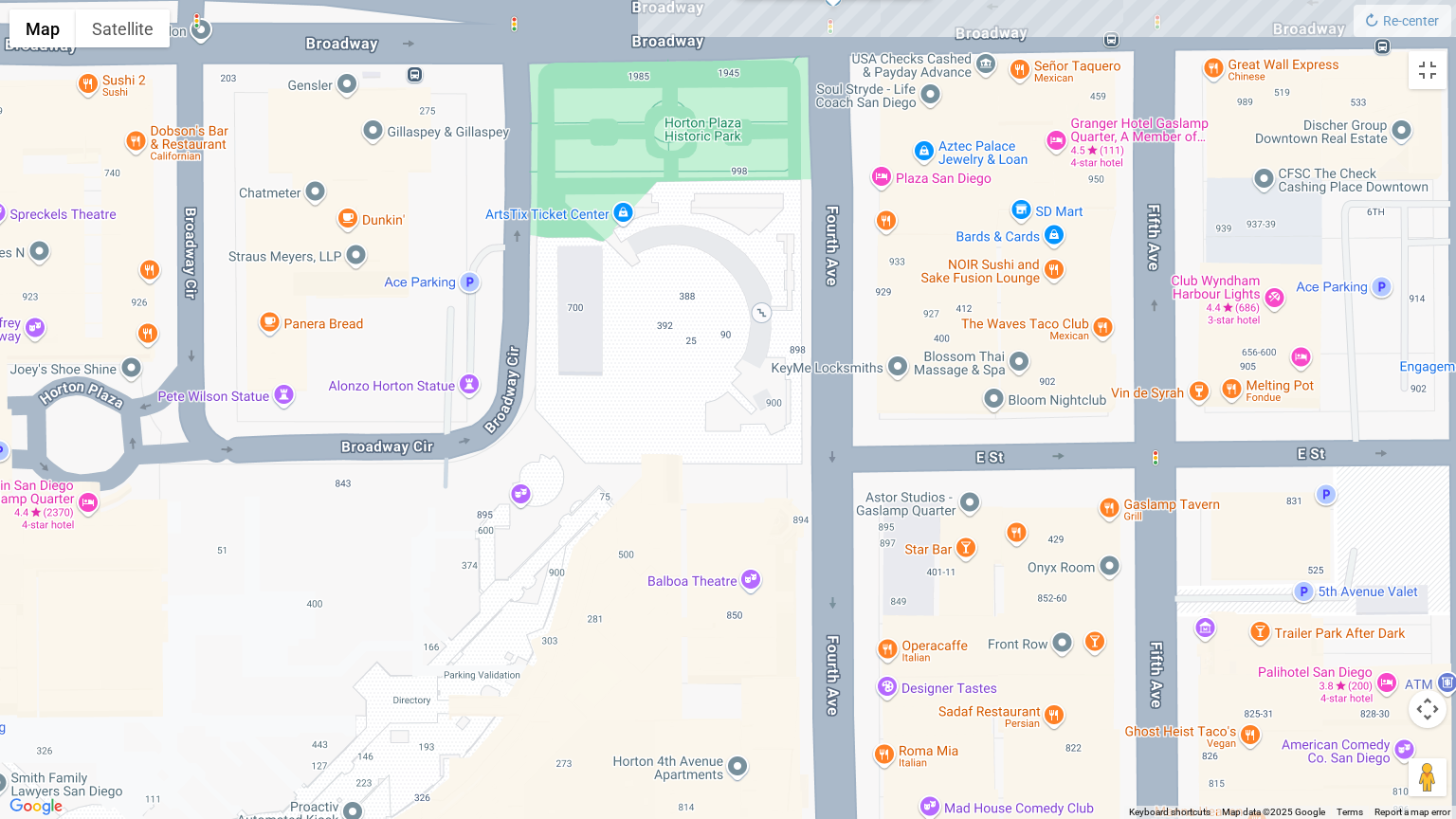 drag, startPoint x: 459, startPoint y: 552, endPoint x: 297, endPoint y: 800, distance: 296.22289 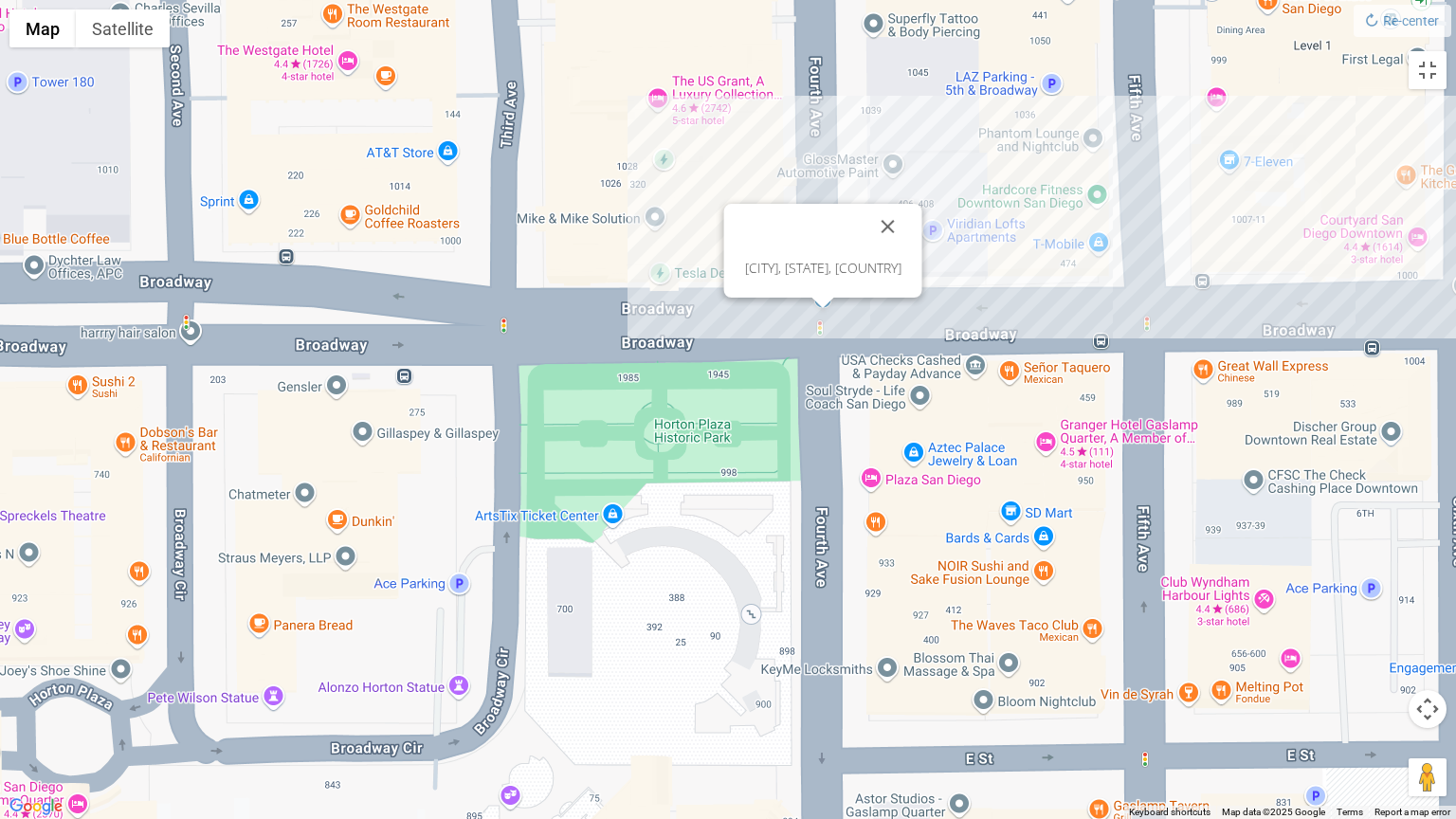 drag, startPoint x: 491, startPoint y: 402, endPoint x: 479, endPoint y: 714, distance: 312.23068 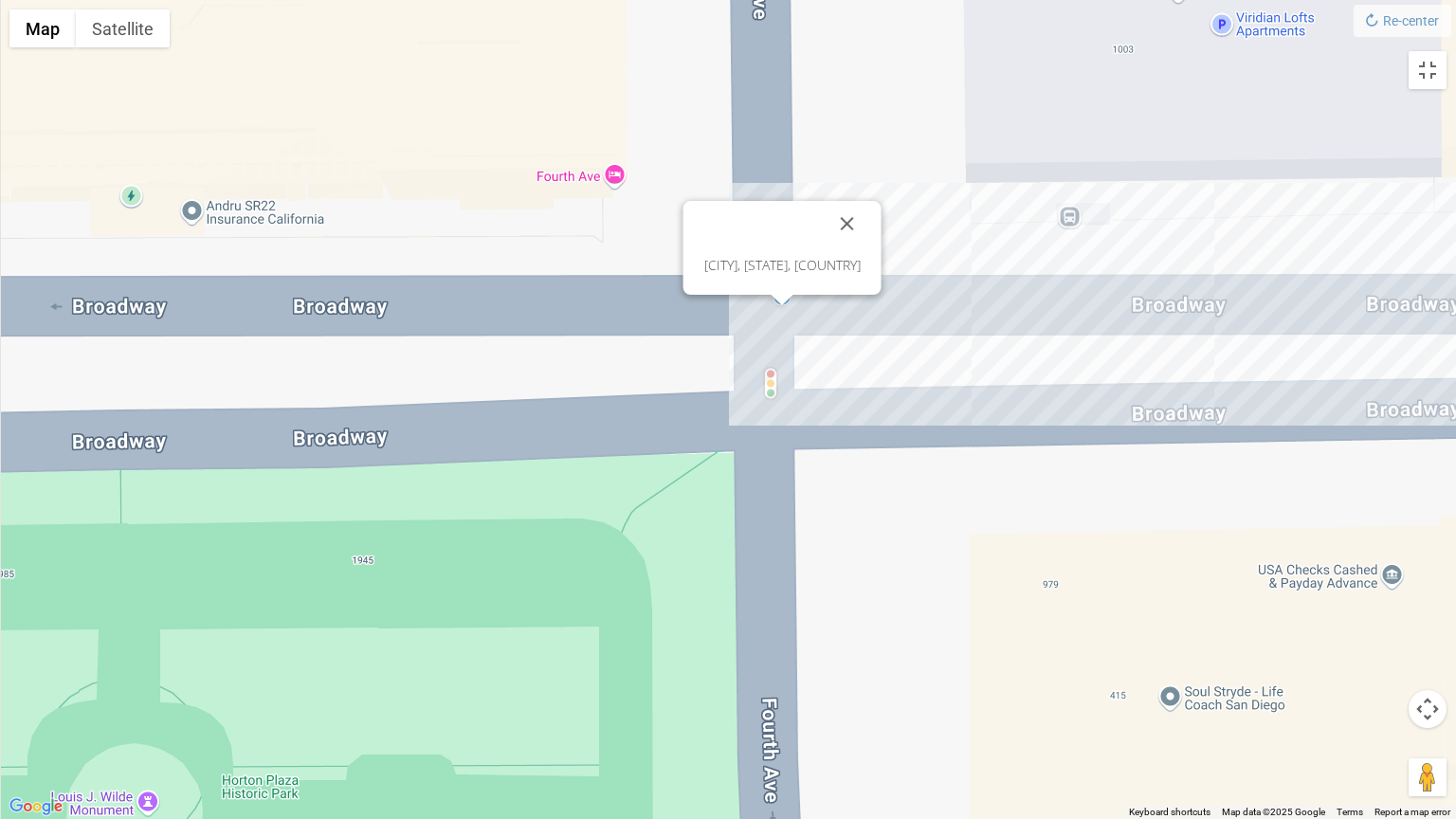 drag, startPoint x: 566, startPoint y: 231, endPoint x: 789, endPoint y: 808, distance: 618.5936 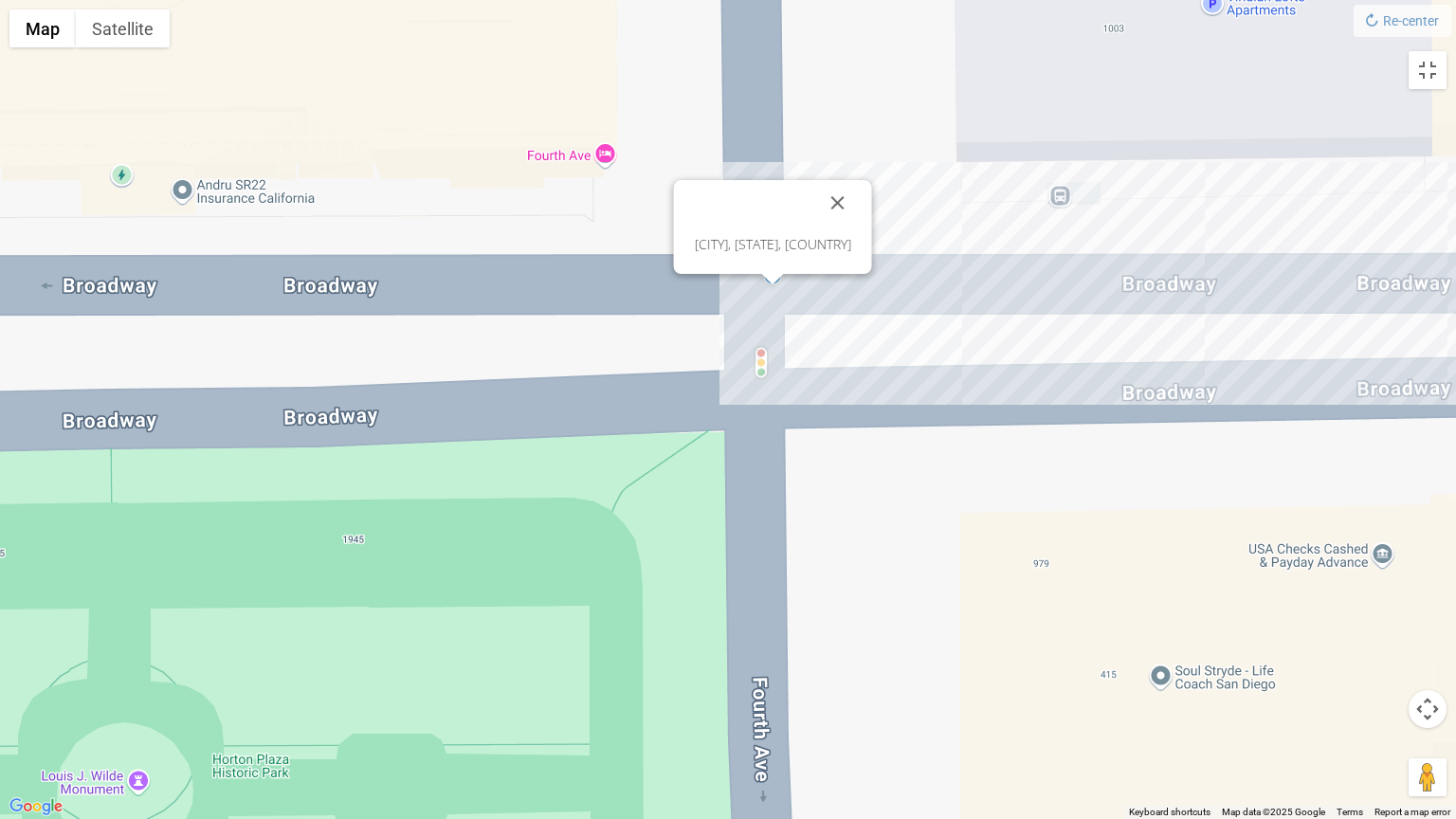 click on "[CITY], [STATE], [COUNTRY]" at bounding box center (773, 244) 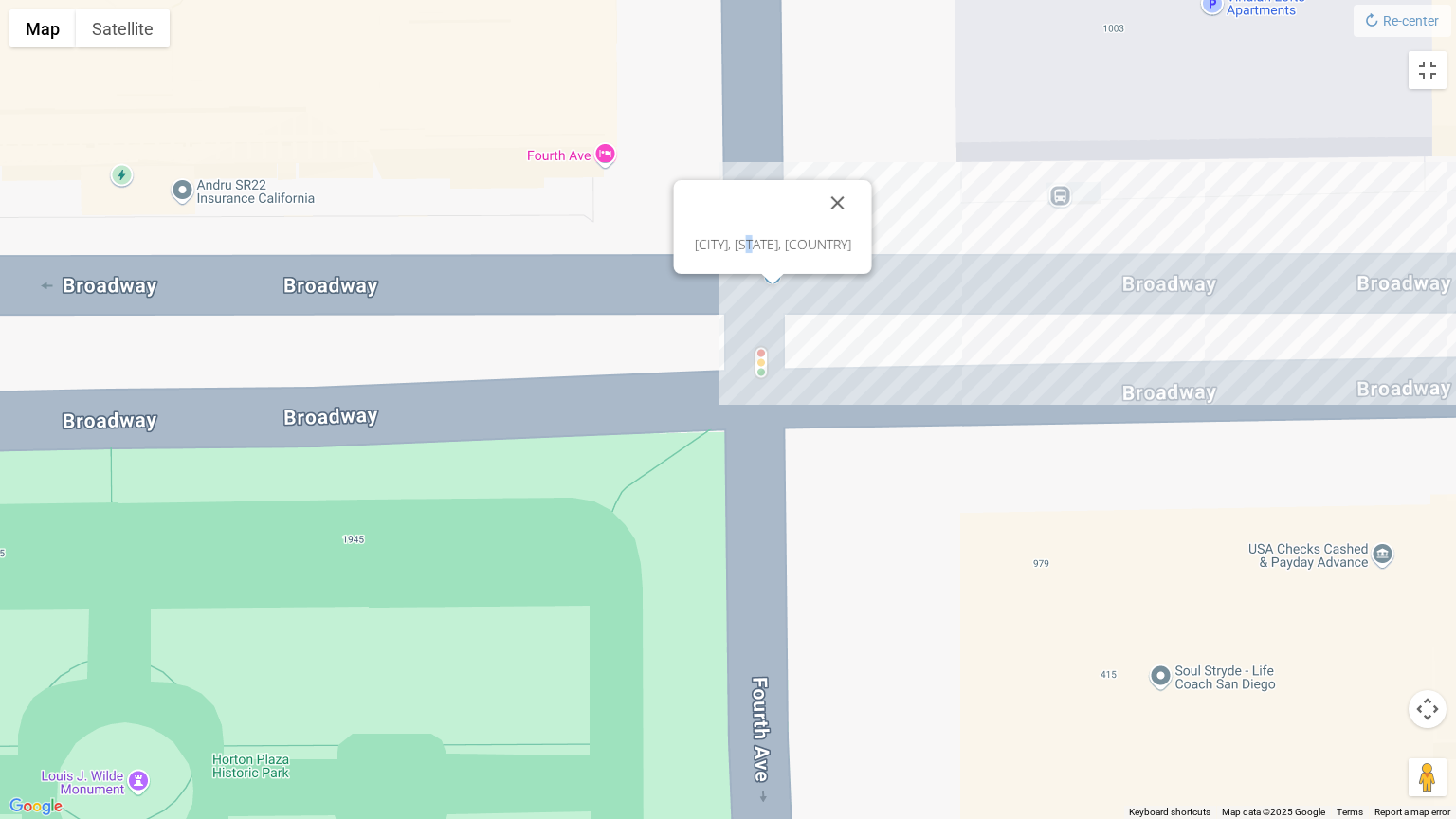 click on "[CITY], [STATE], [COUNTRY]" at bounding box center (773, 244) 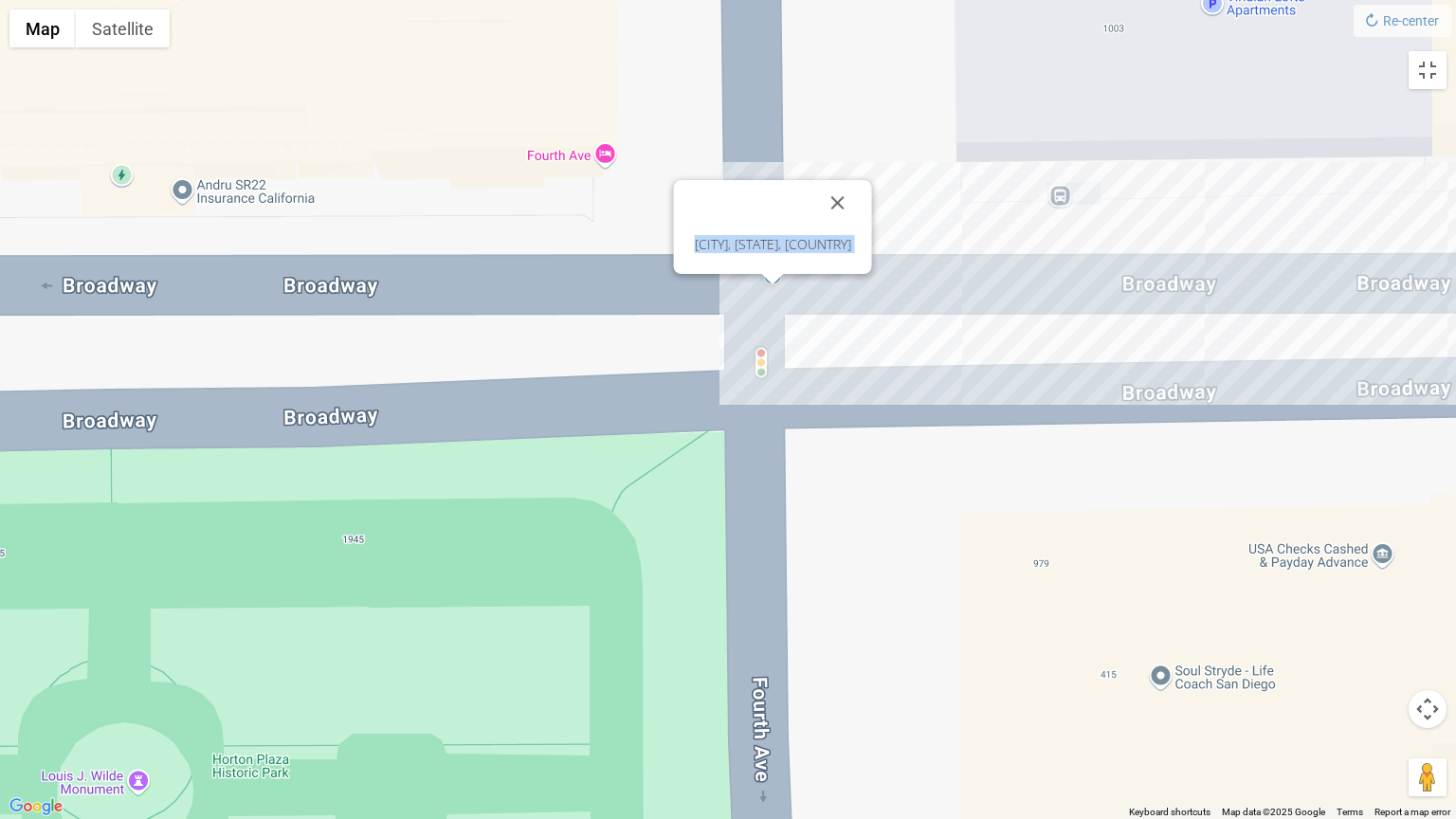 click on "[CITY], [STATE], [COUNTRY]" at bounding box center [773, 244] 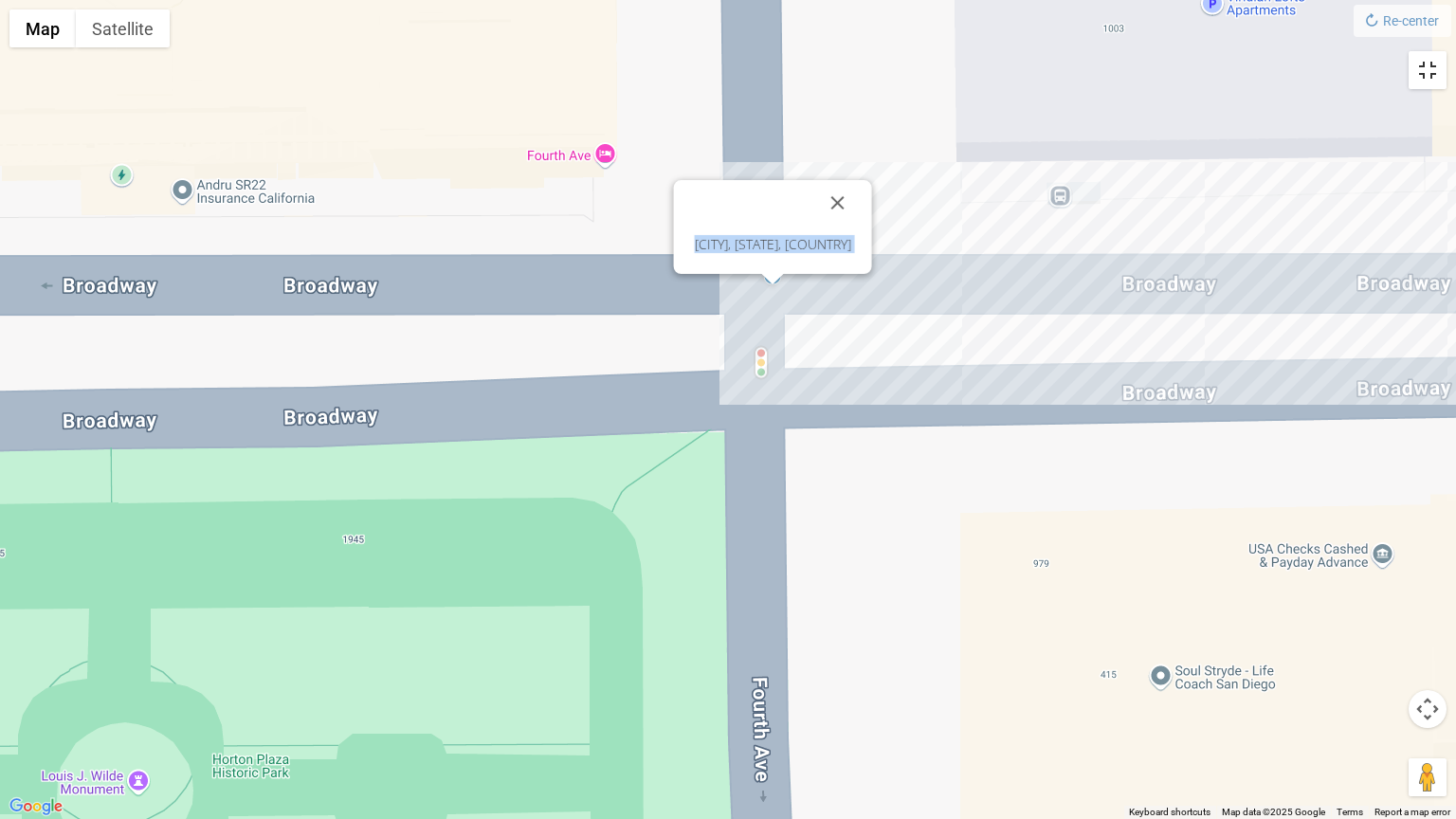 click at bounding box center [1428, 70] 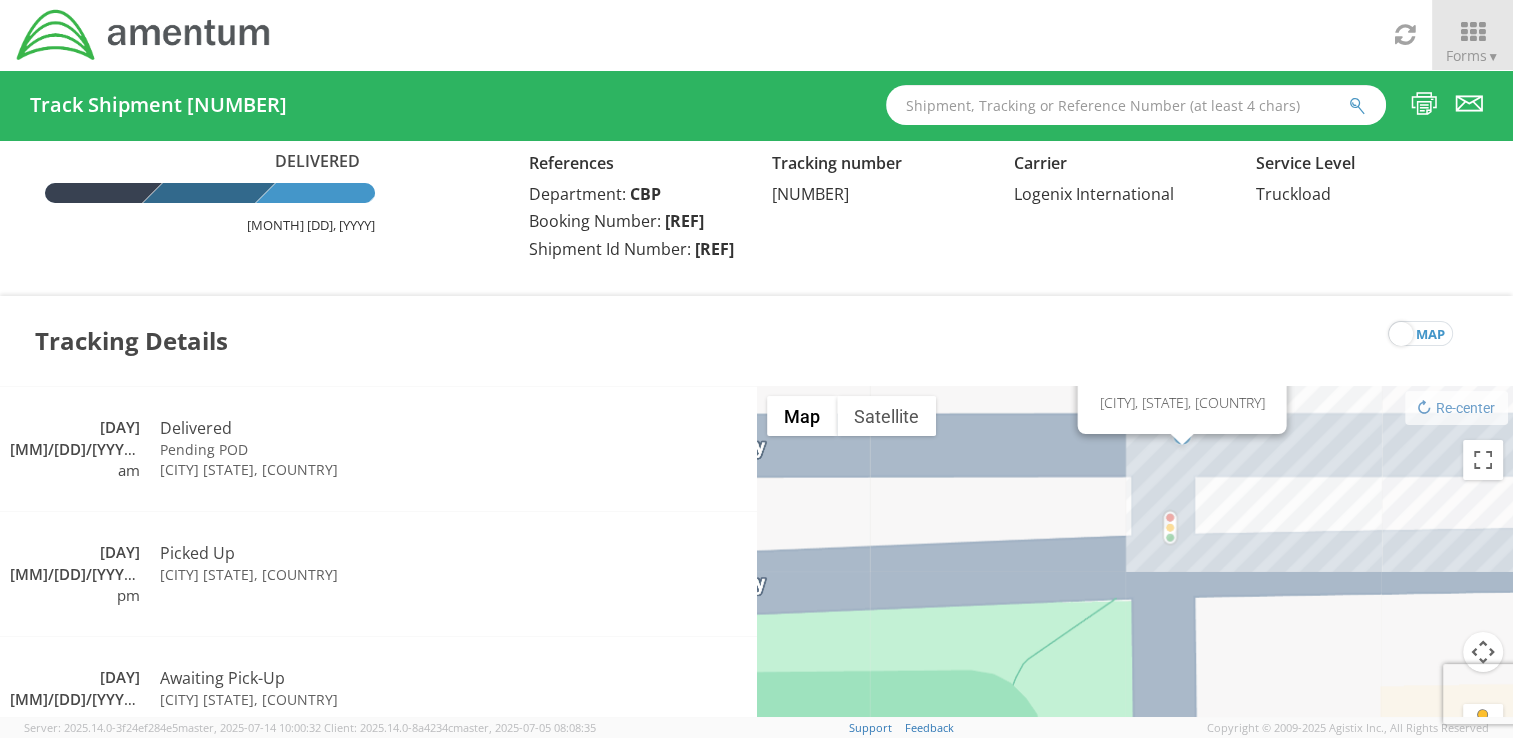 click at bounding box center (1136, 105) 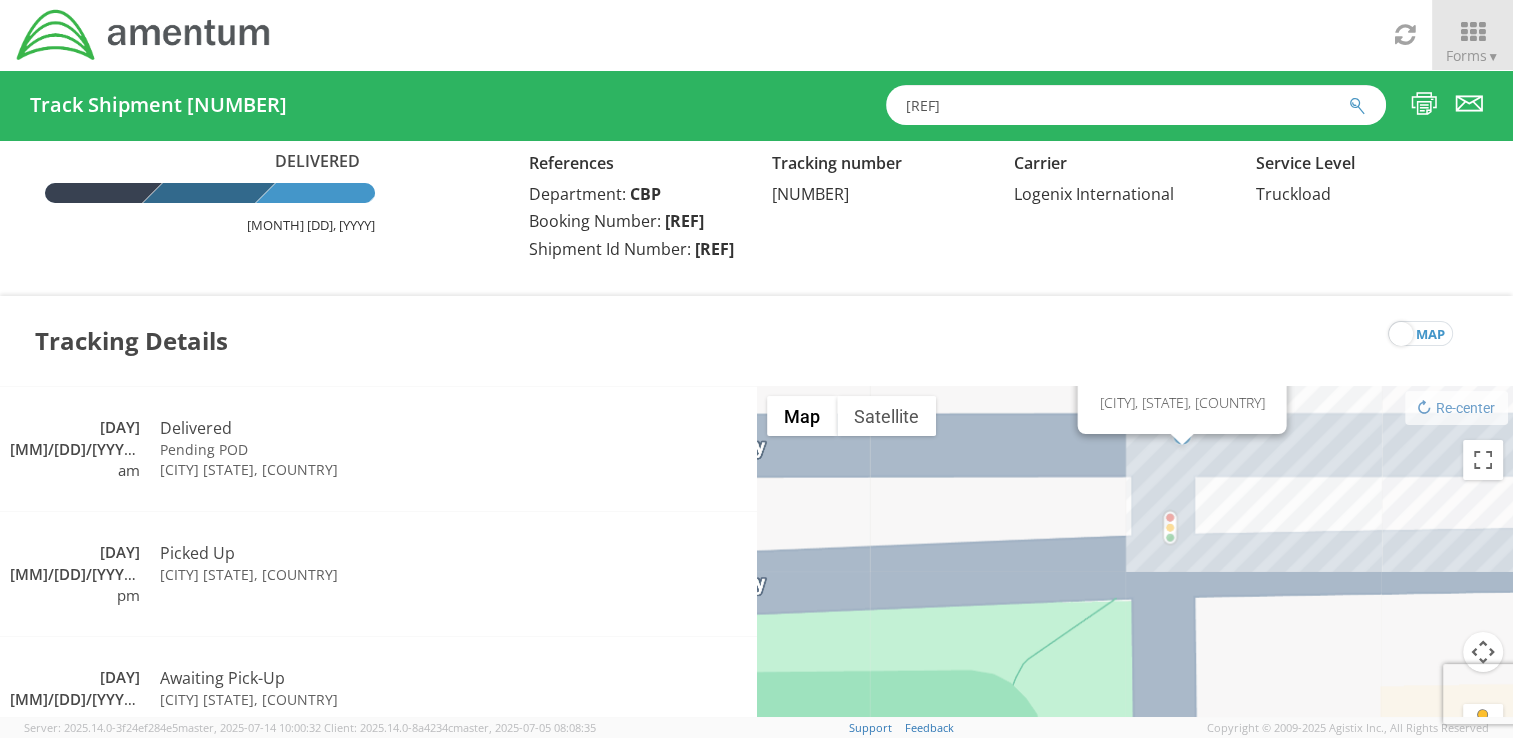 type on "[REF]" 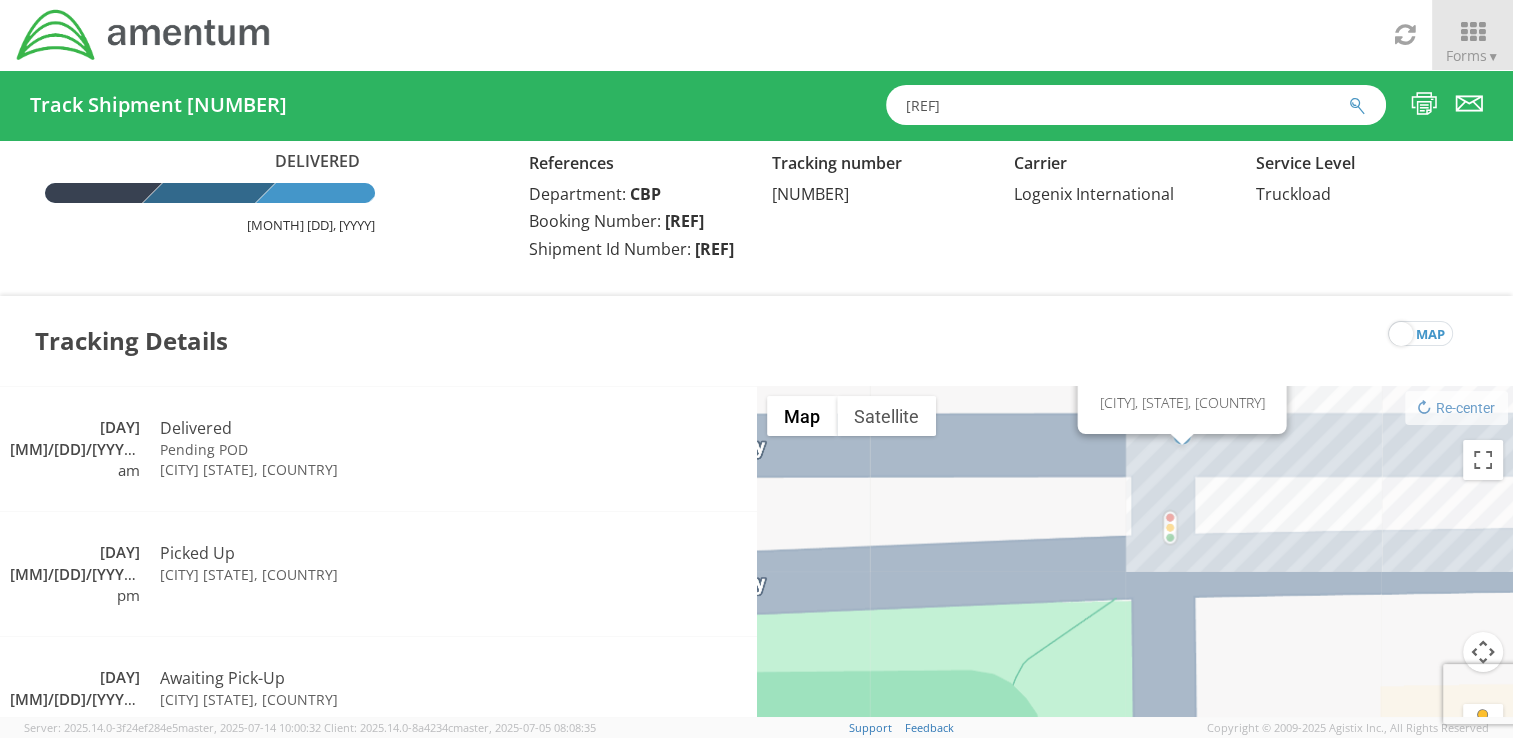 click at bounding box center [1357, 106] 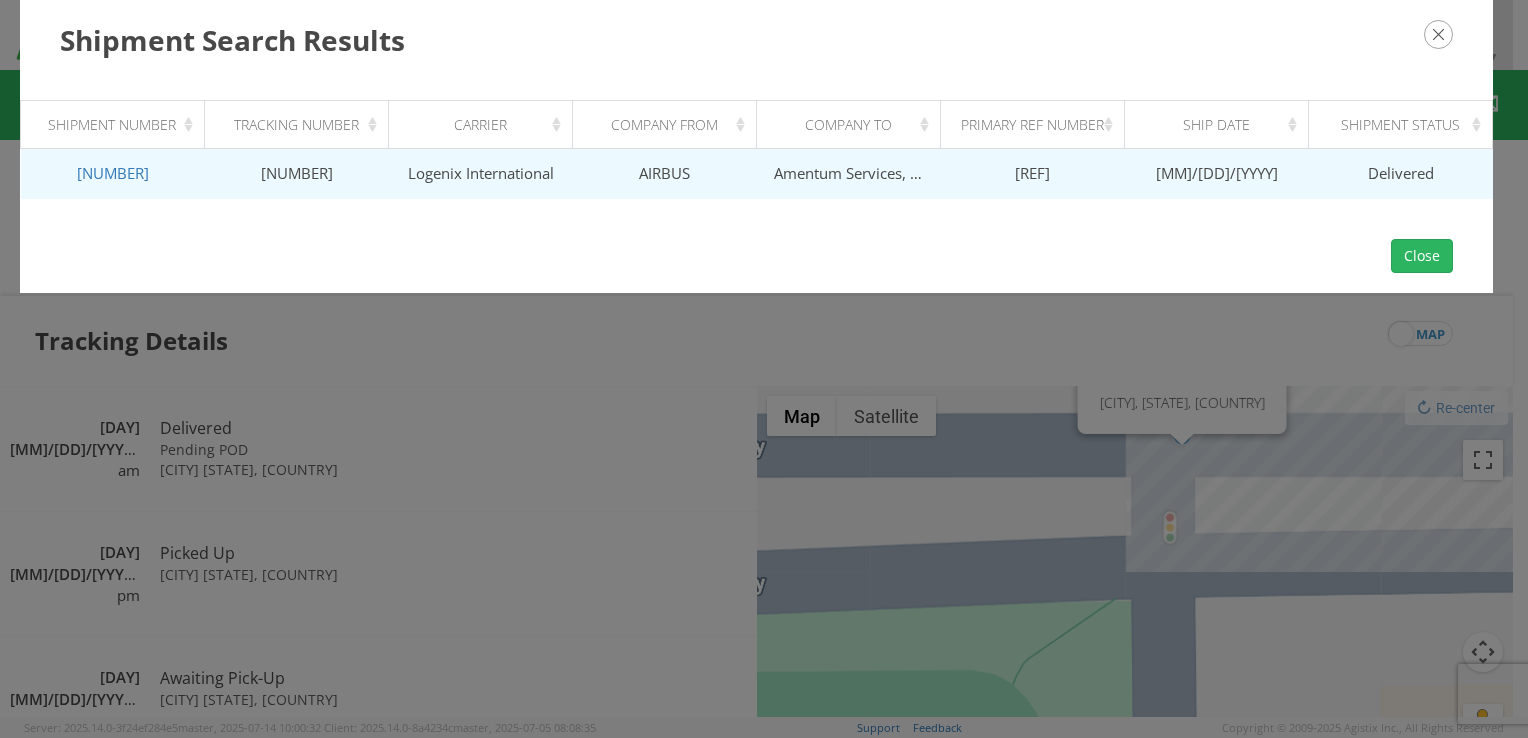 drag, startPoint x: 1077, startPoint y: 173, endPoint x: 978, endPoint y: 179, distance: 99.18165 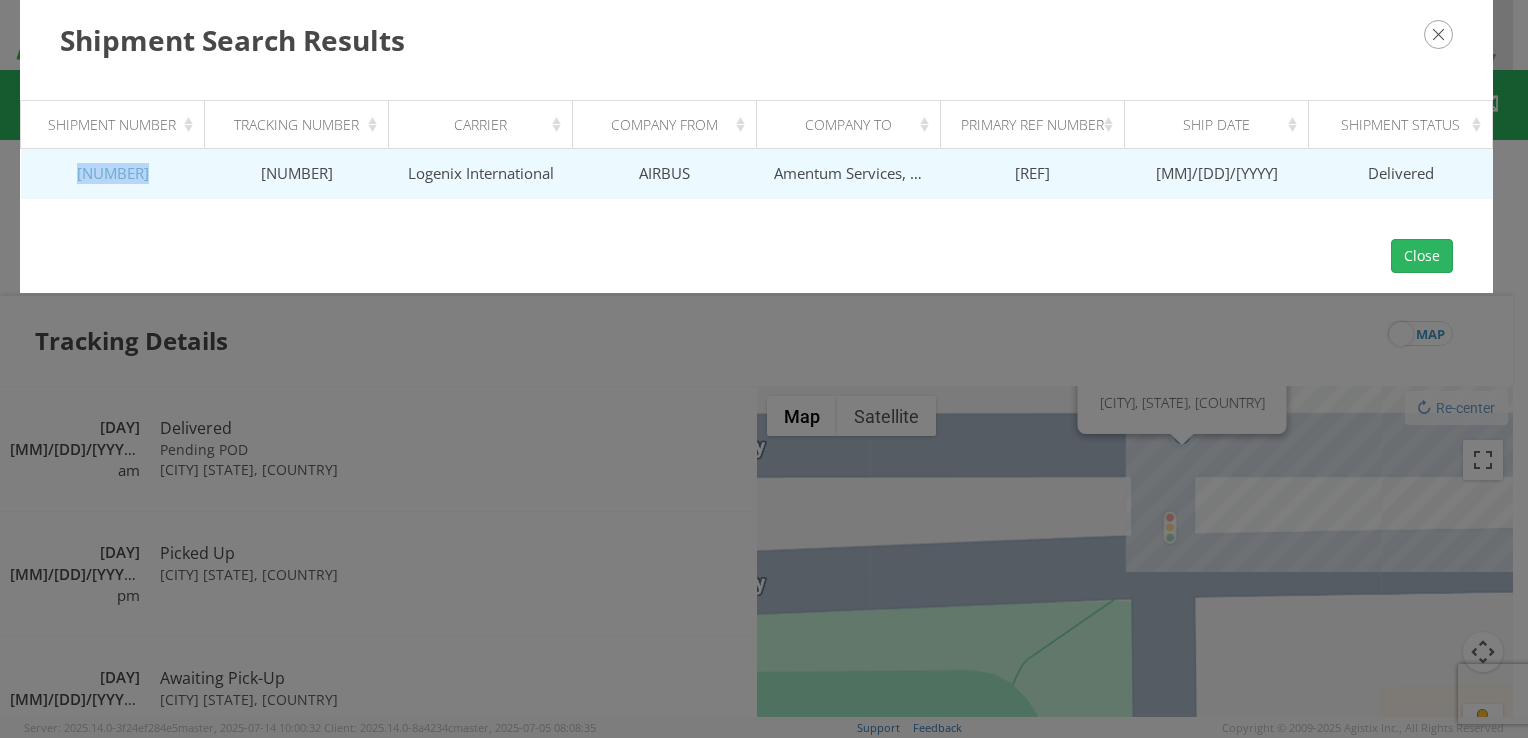 drag, startPoint x: 161, startPoint y: 171, endPoint x: 80, endPoint y: 178, distance: 81.3019 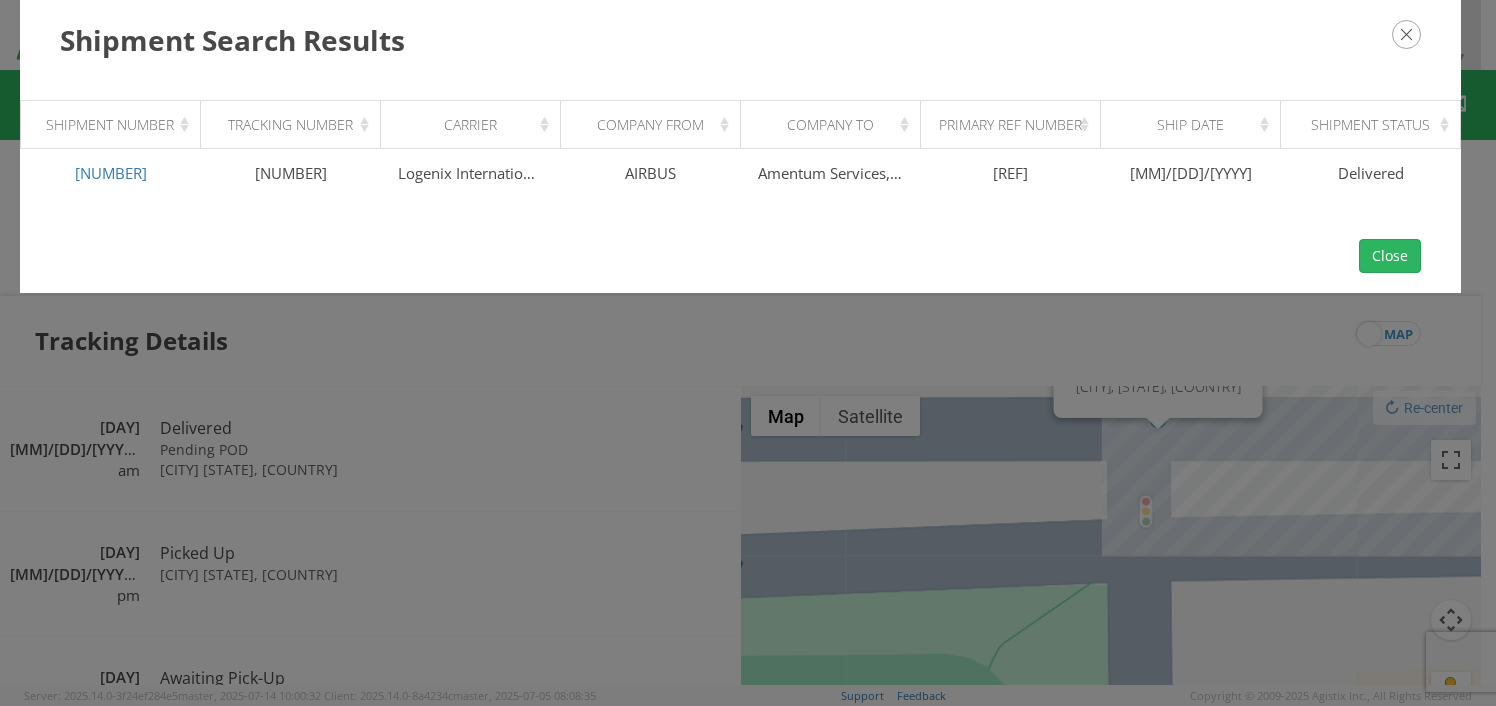 click on "Shipment Number Tracking Number Carrier Company From Company To Primary Ref Number Ship Date Shipment Status [NUMBER] [NUMBER] Logenix International AIRBUS Amentum Services, Inc. [REF] [MM]/[DD]/[YYYY] Delivered" at bounding box center (748, 353) 